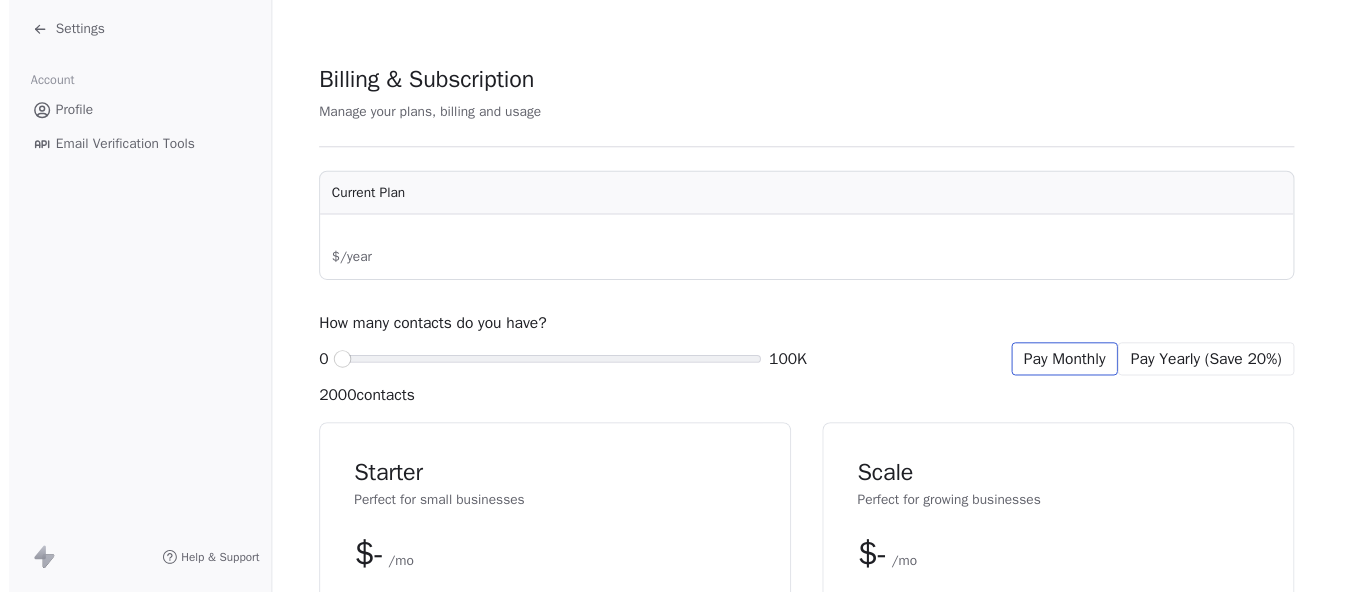 scroll, scrollTop: 0, scrollLeft: 0, axis: both 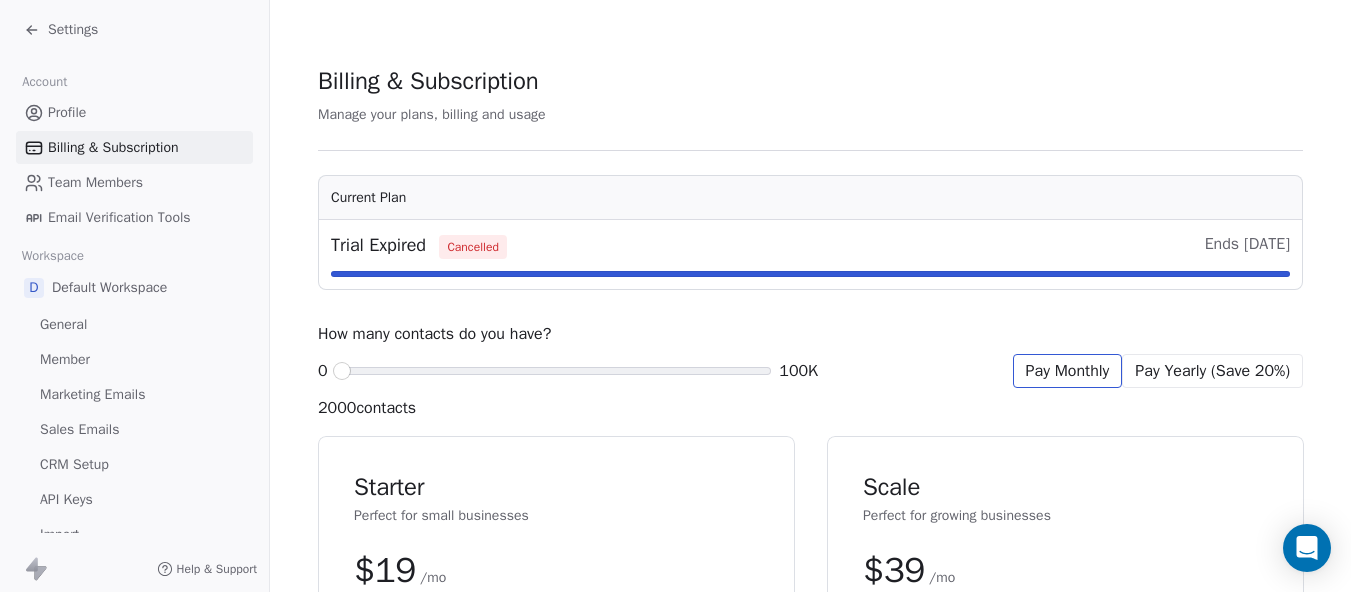 click 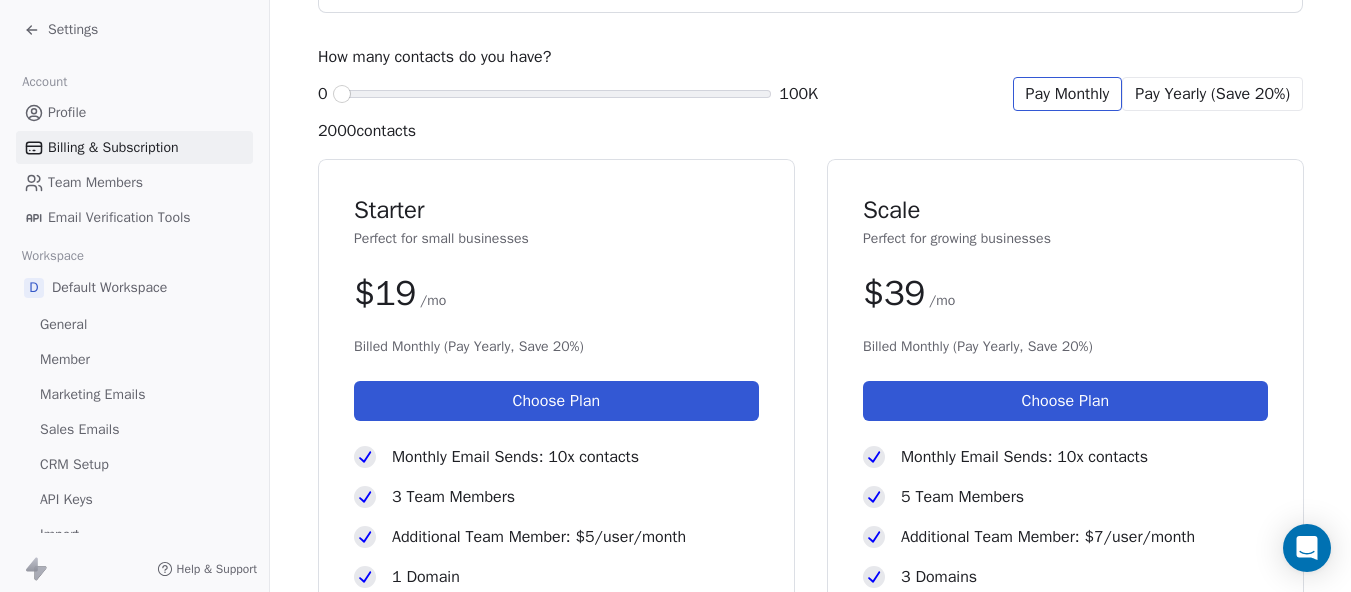 scroll, scrollTop: 0, scrollLeft: 0, axis: both 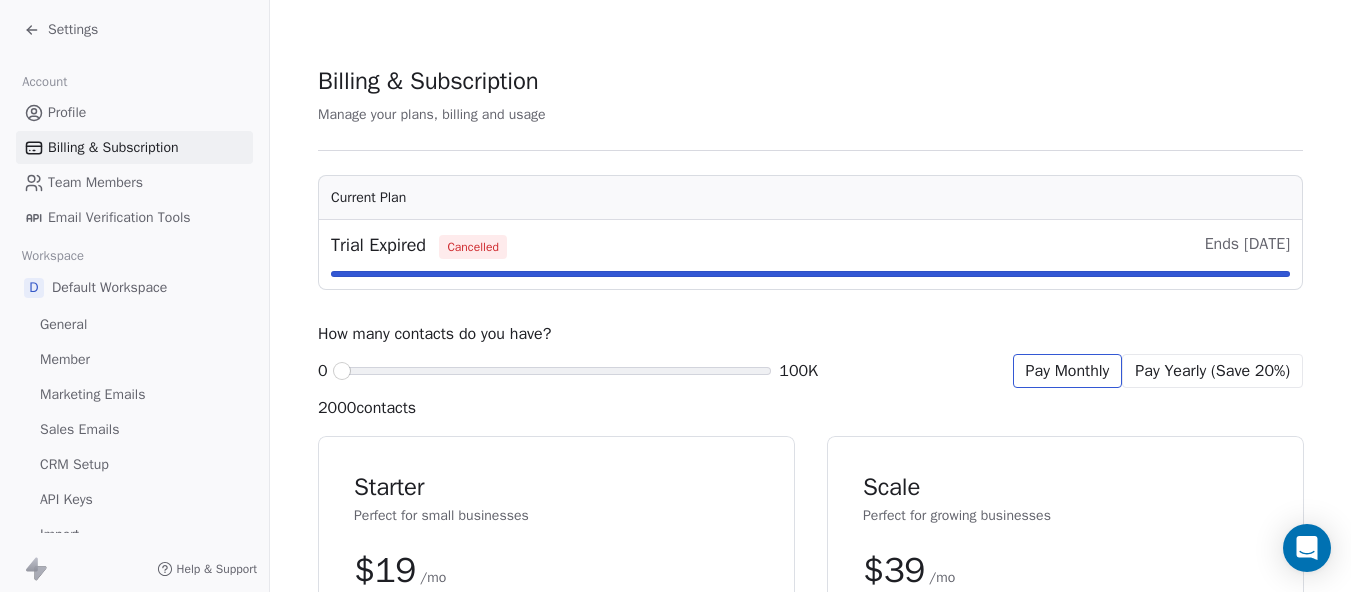 click on "Team Members" at bounding box center (95, 182) 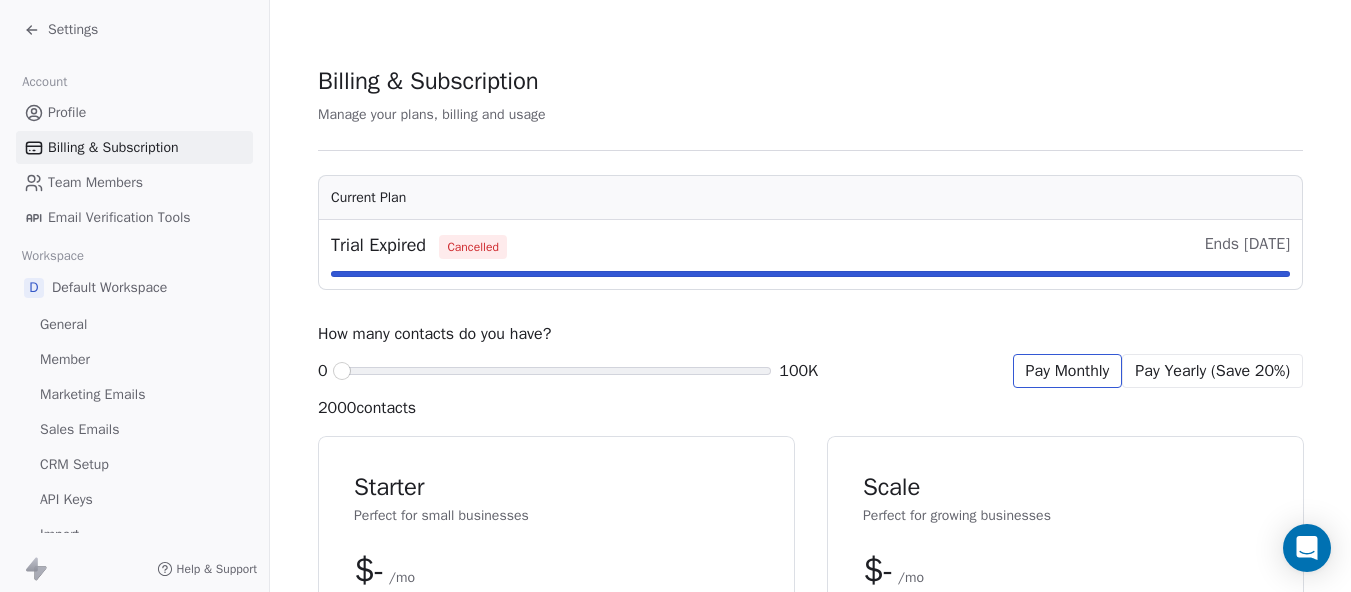 click 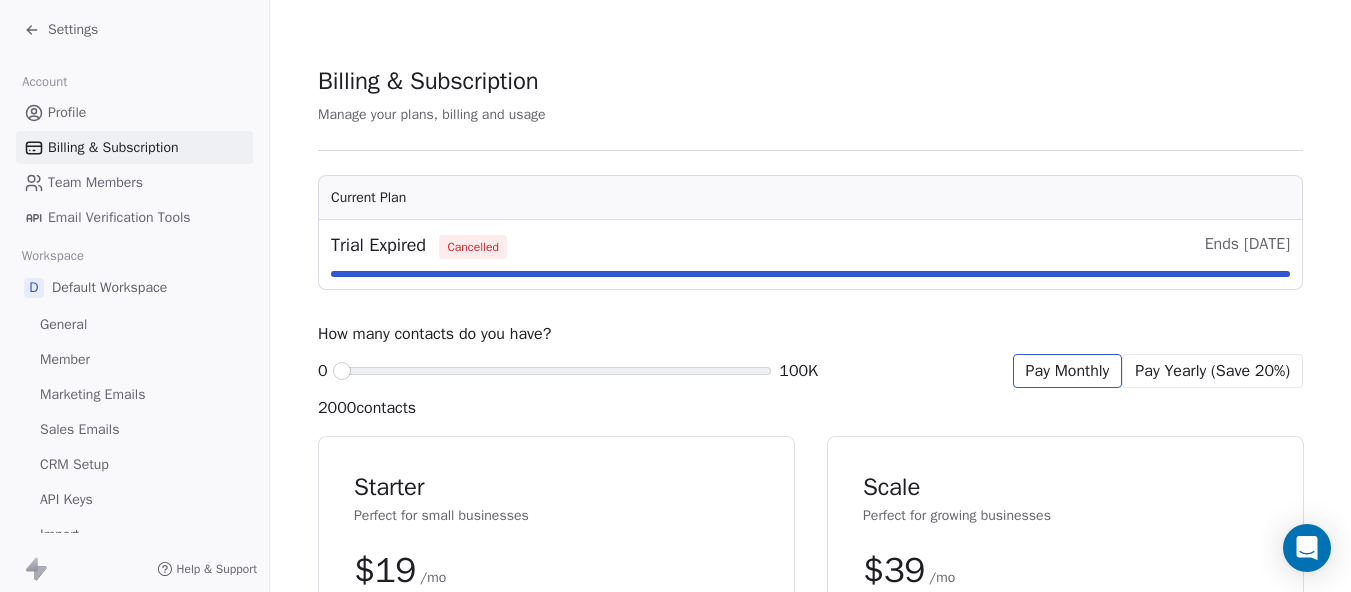 scroll, scrollTop: 72, scrollLeft: 0, axis: vertical 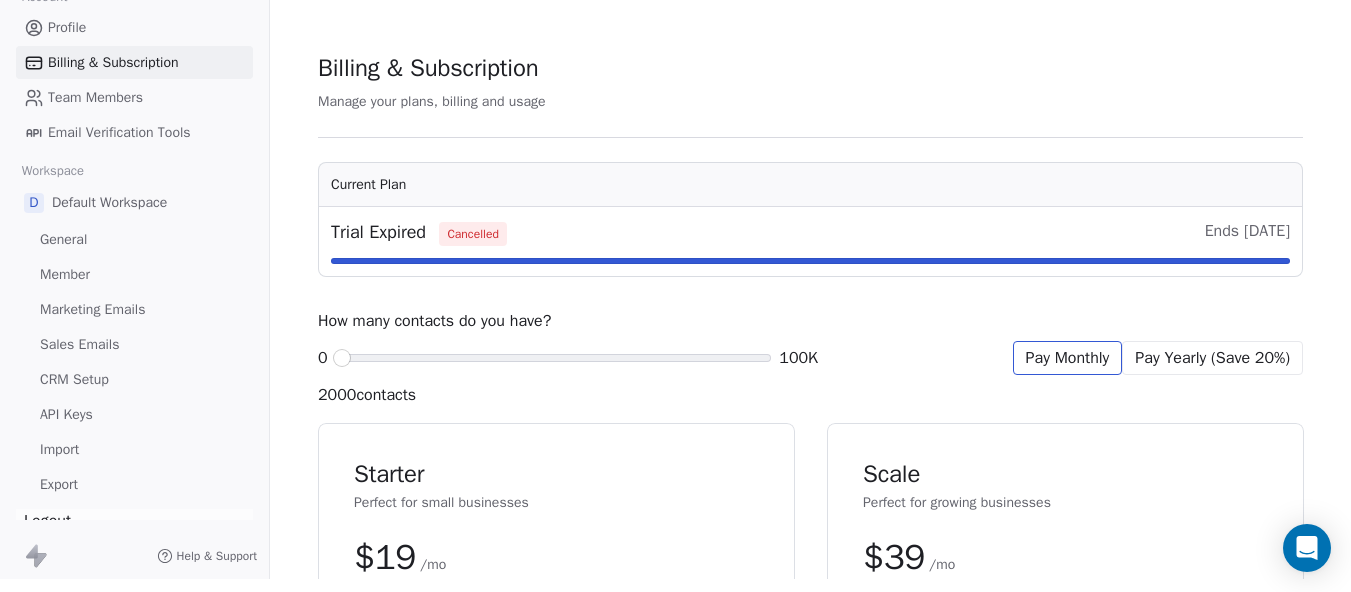 click on "Logout" at bounding box center (134, 521) 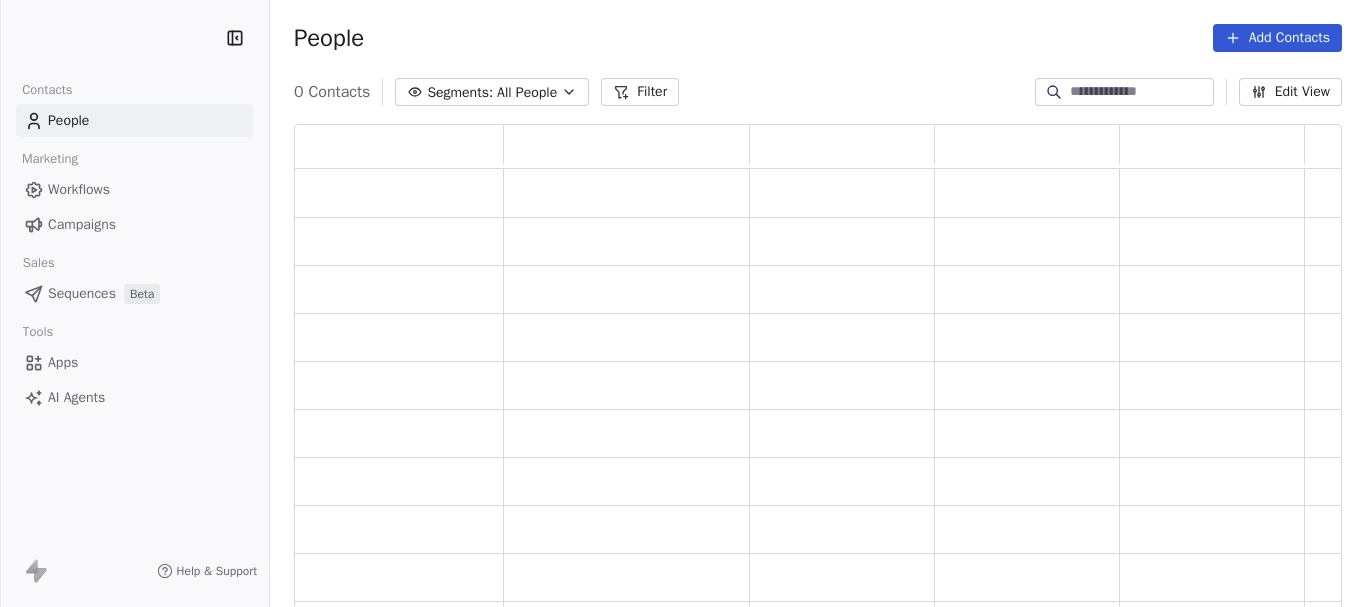 scroll, scrollTop: 0, scrollLeft: 0, axis: both 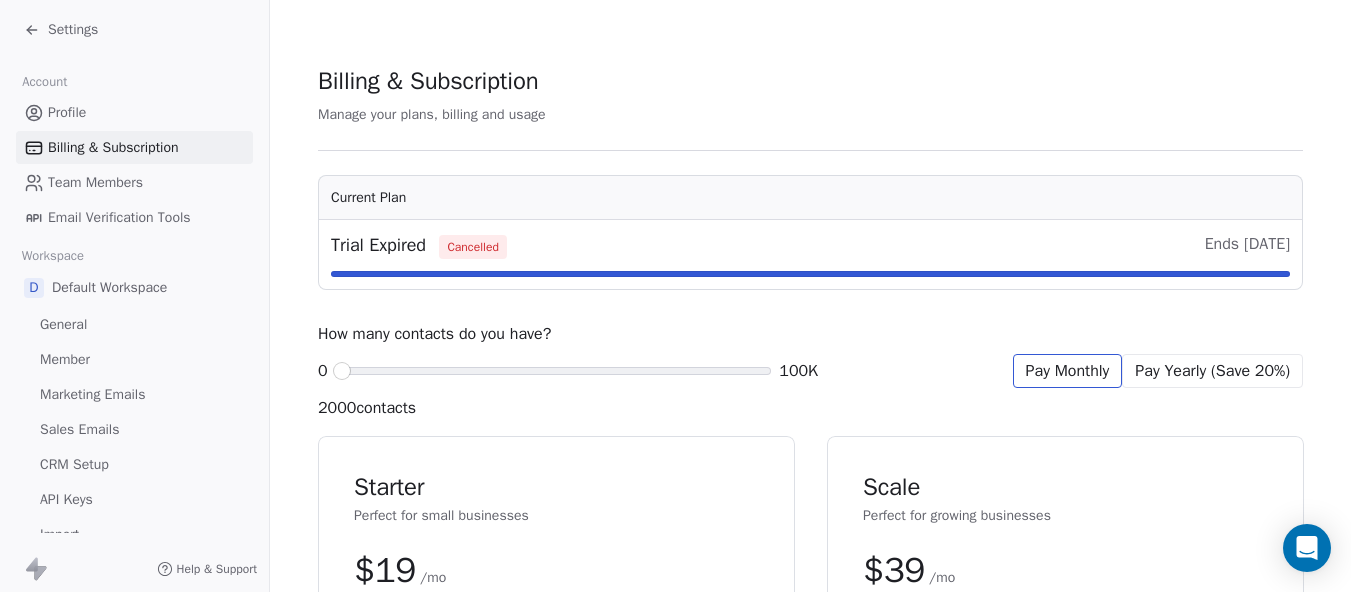 click on "Billing & Subscription" at bounding box center [113, 147] 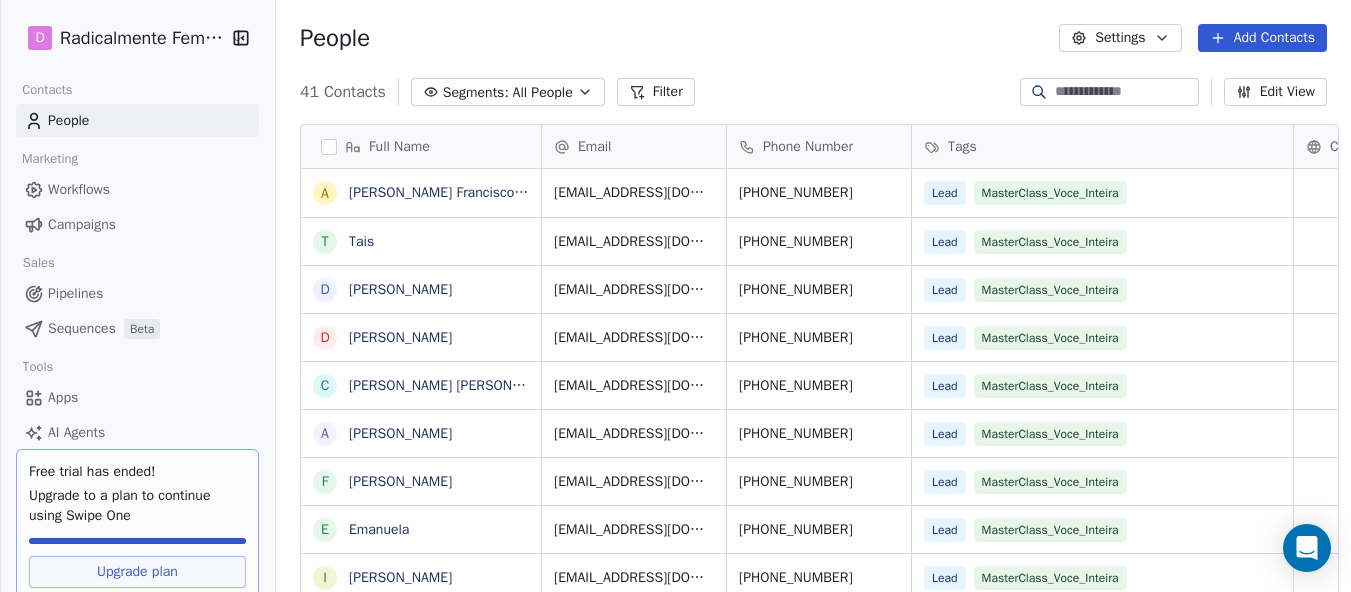 scroll, scrollTop: 0, scrollLeft: 0, axis: both 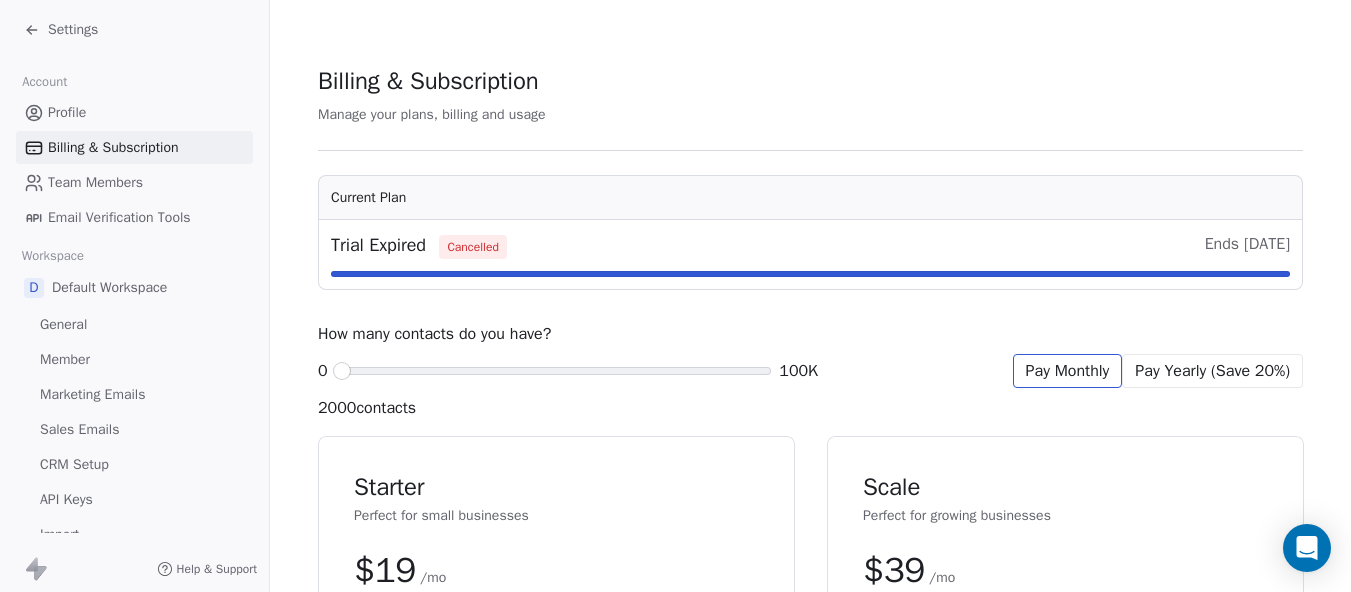 click 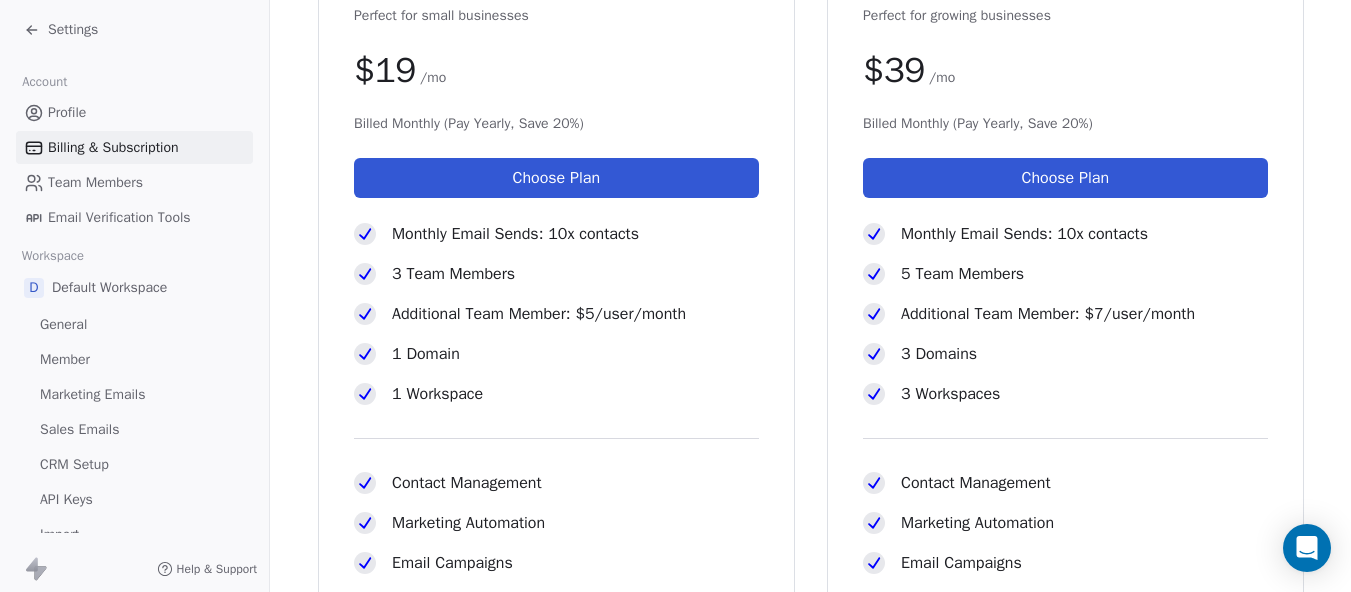 scroll, scrollTop: 977, scrollLeft: 0, axis: vertical 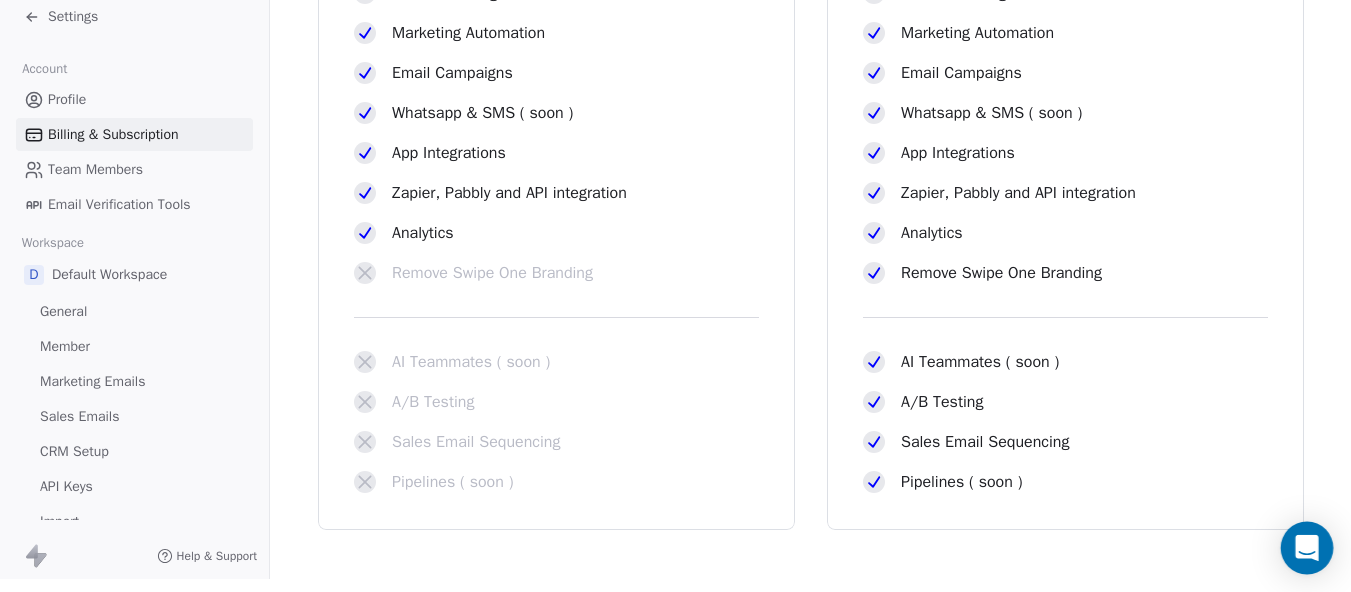 click at bounding box center (1307, 548) 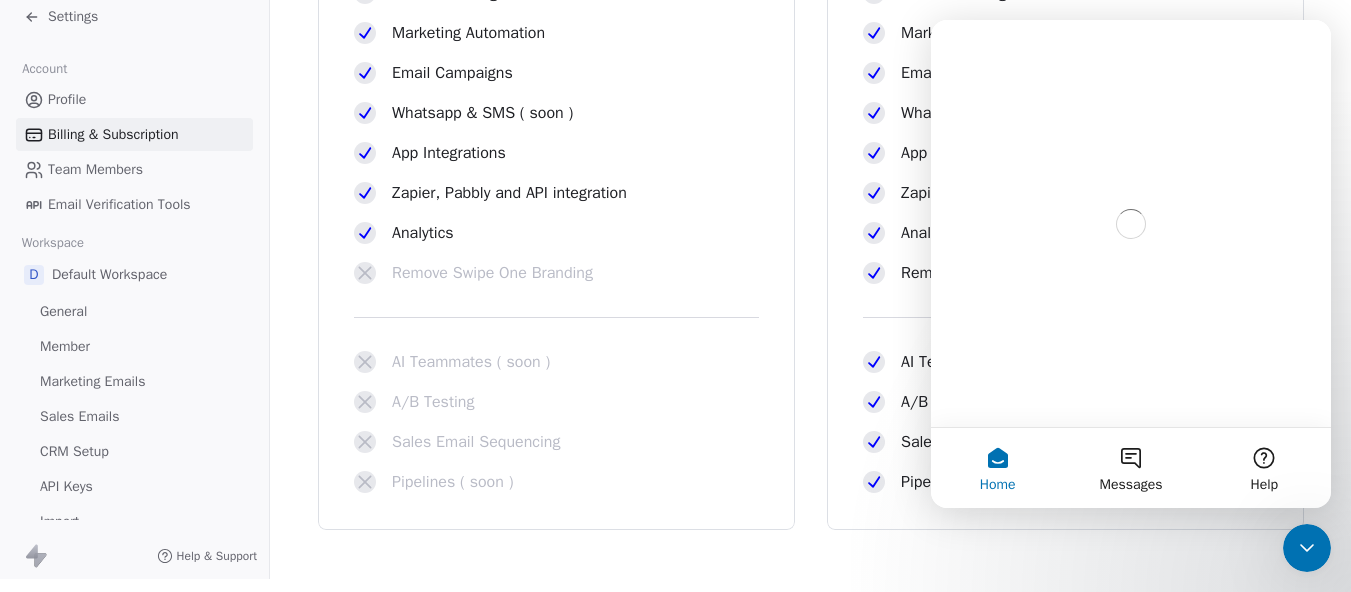 scroll, scrollTop: 0, scrollLeft: 0, axis: both 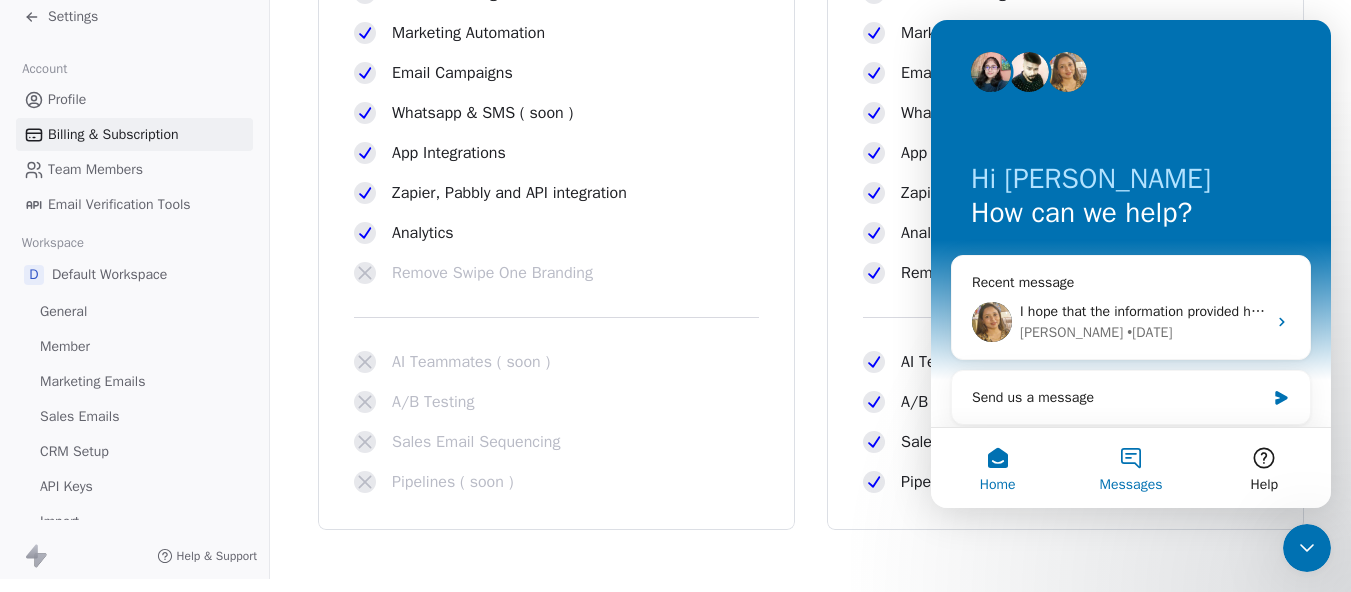 click on "Messages" at bounding box center (1130, 468) 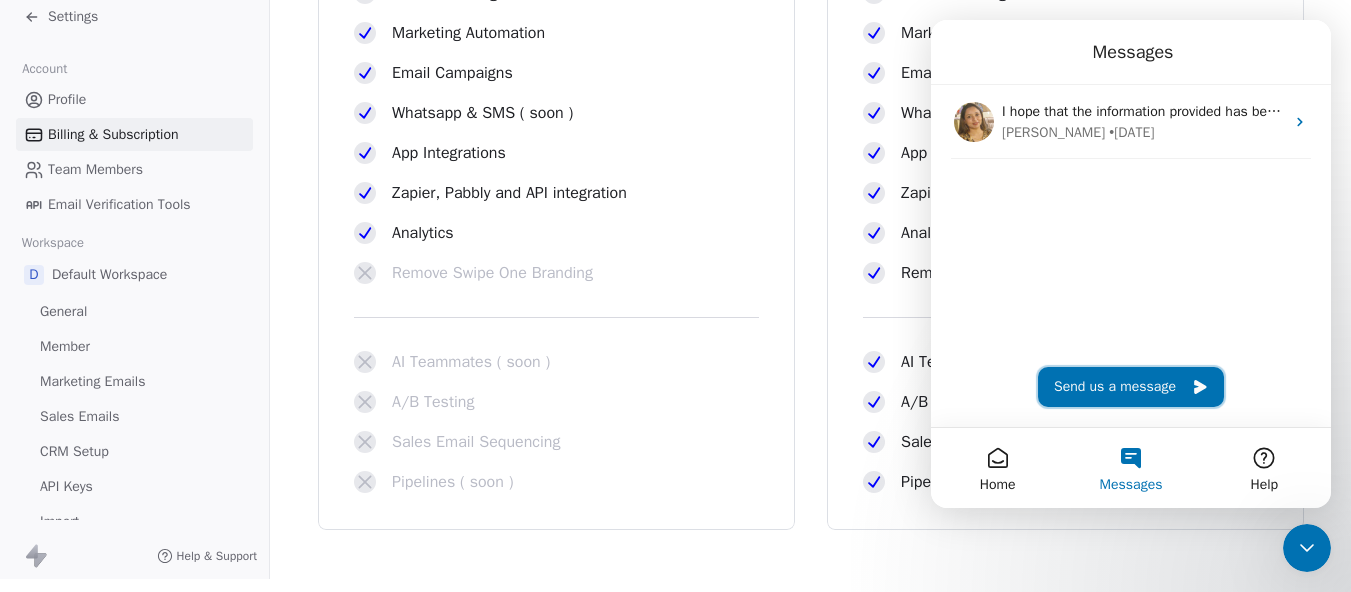 click on "Send us a message" at bounding box center (1131, 387) 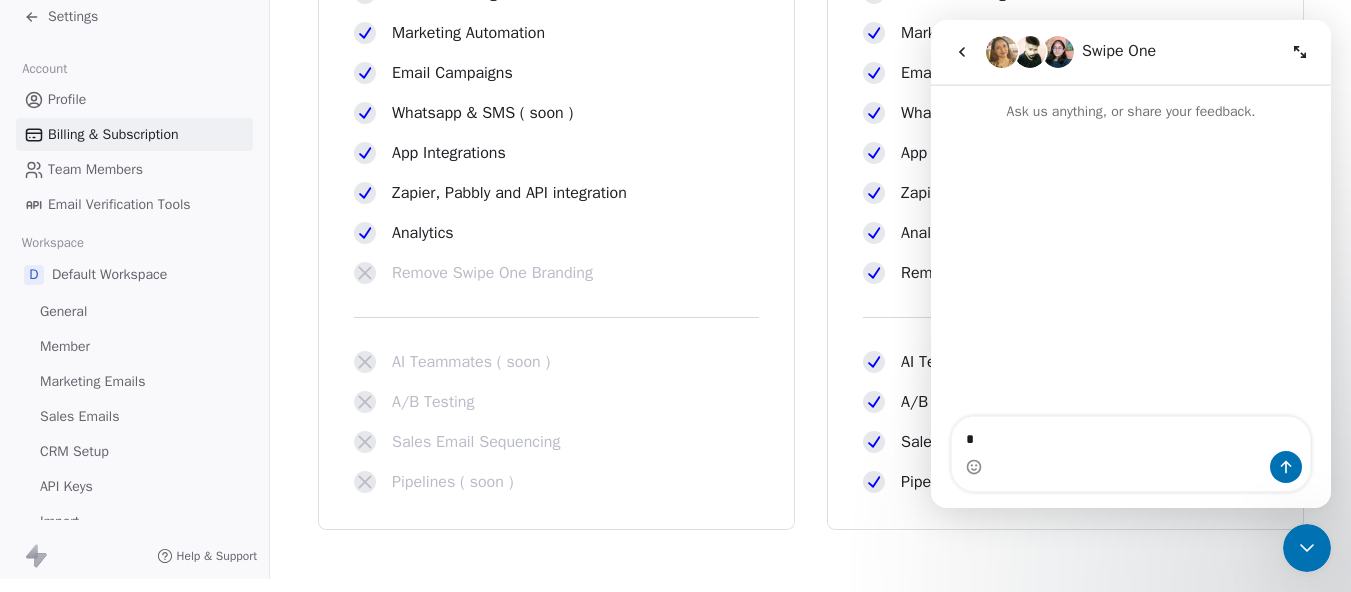 type on "**" 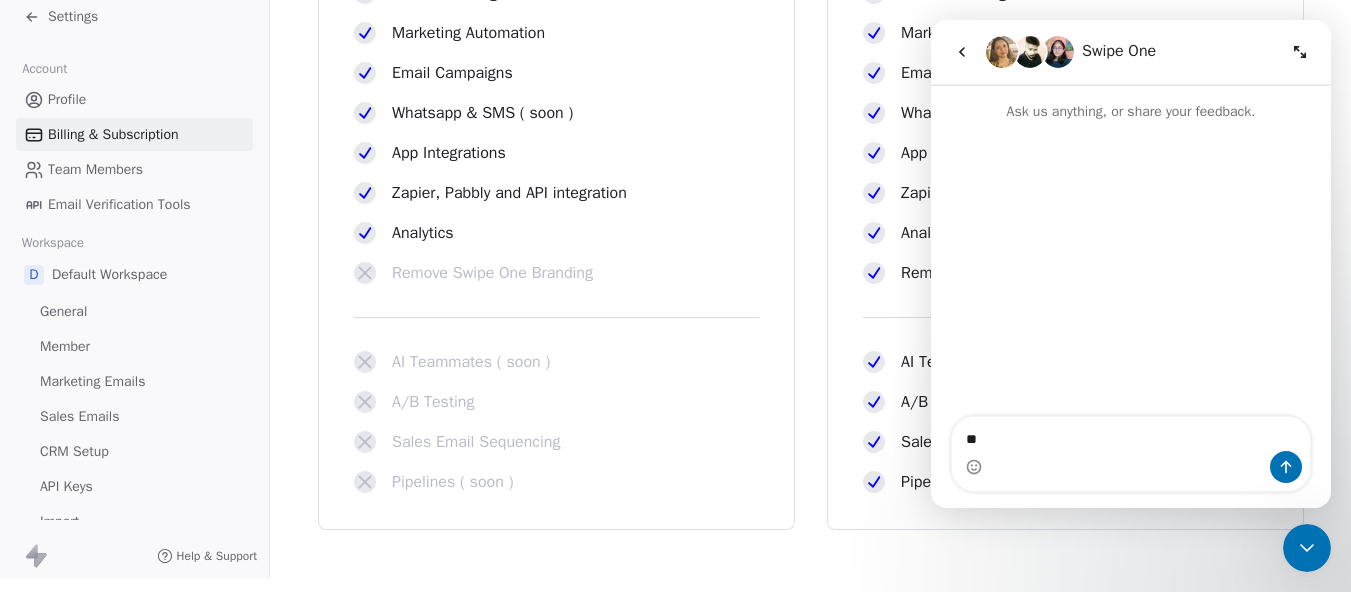 type 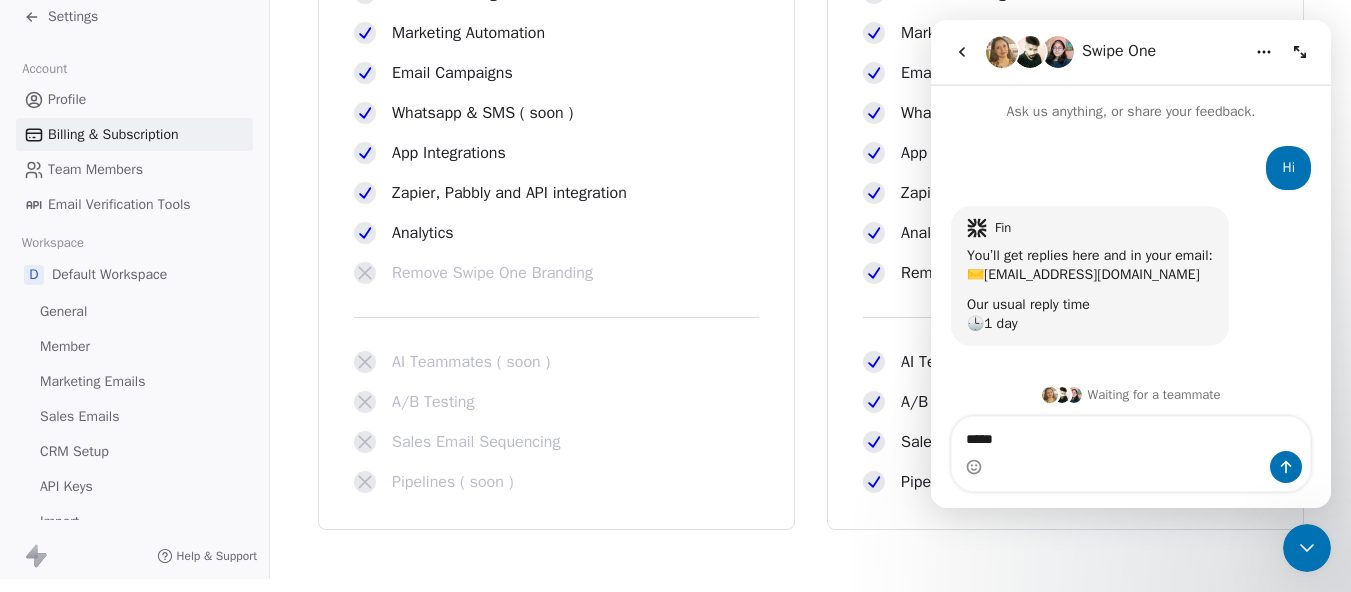 scroll, scrollTop: 7, scrollLeft: 0, axis: vertical 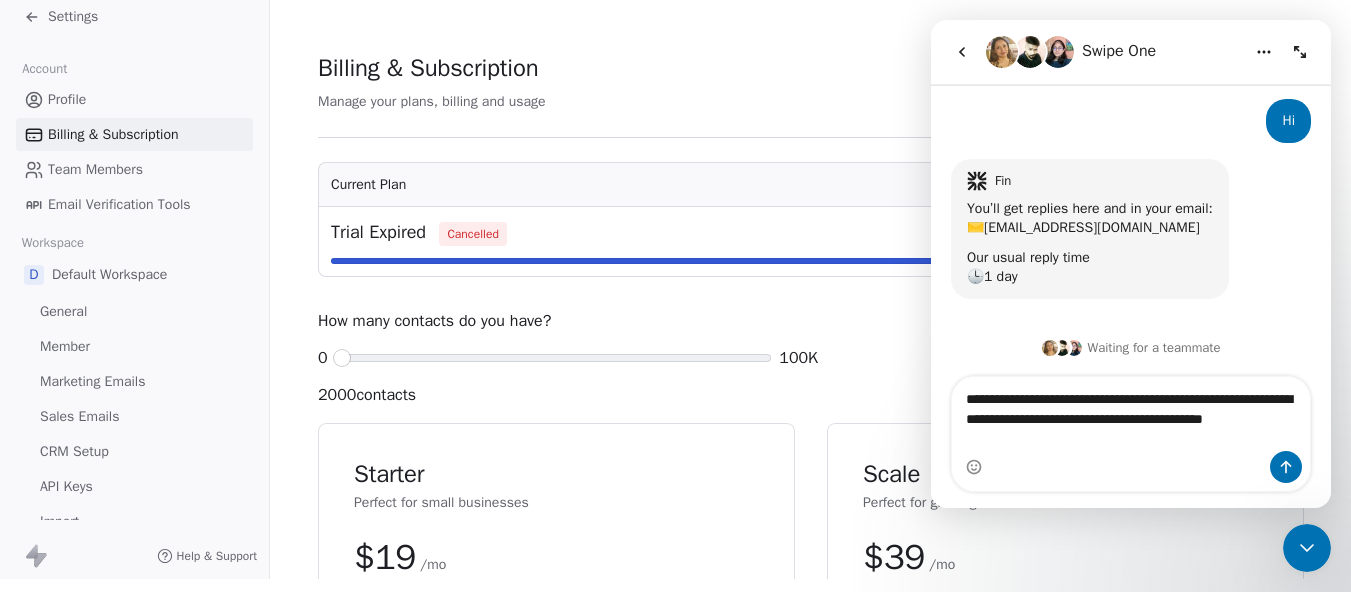 type on "**********" 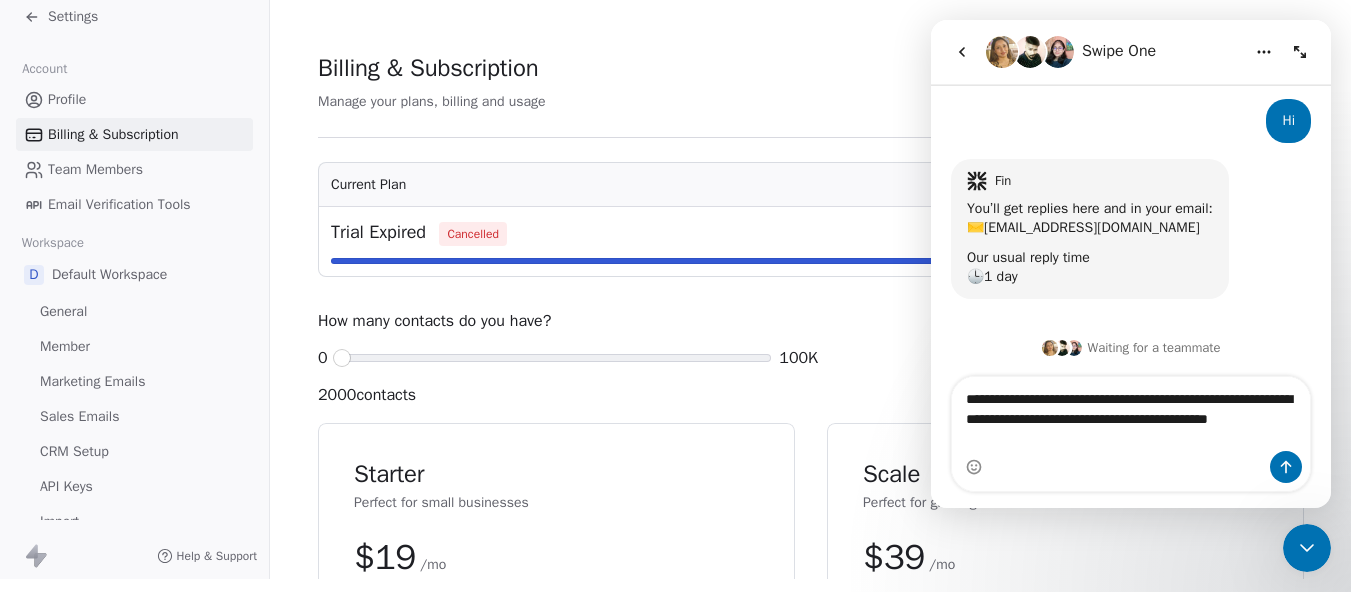 type 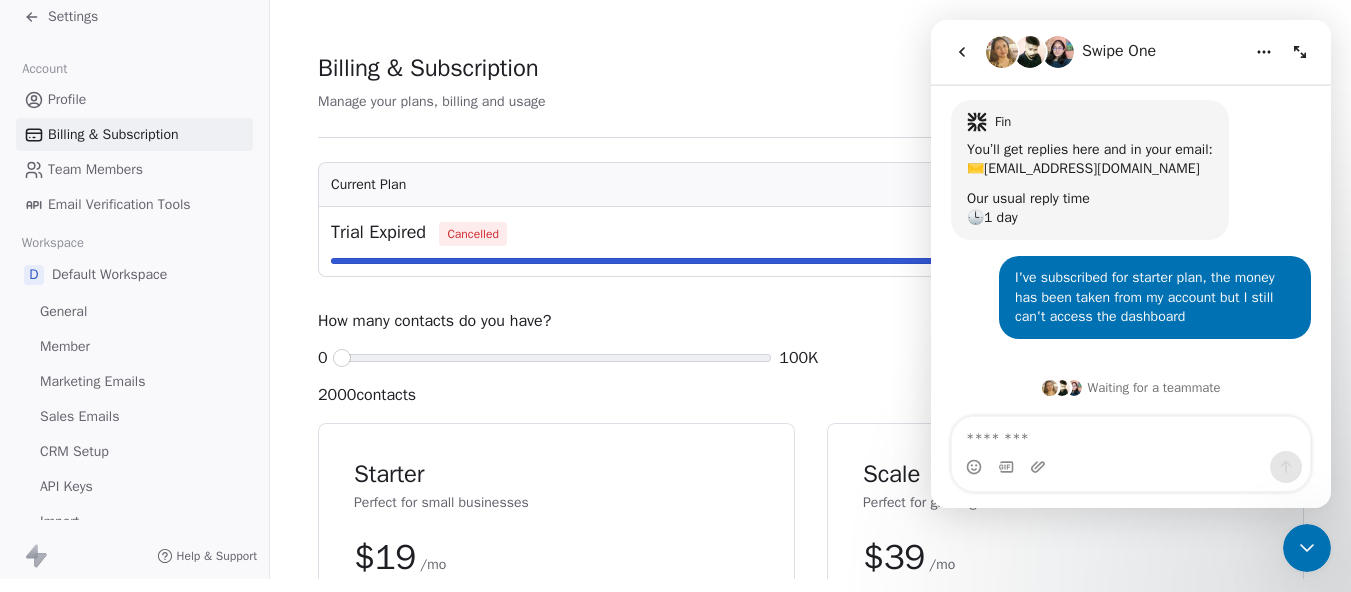 scroll, scrollTop: 0, scrollLeft: 0, axis: both 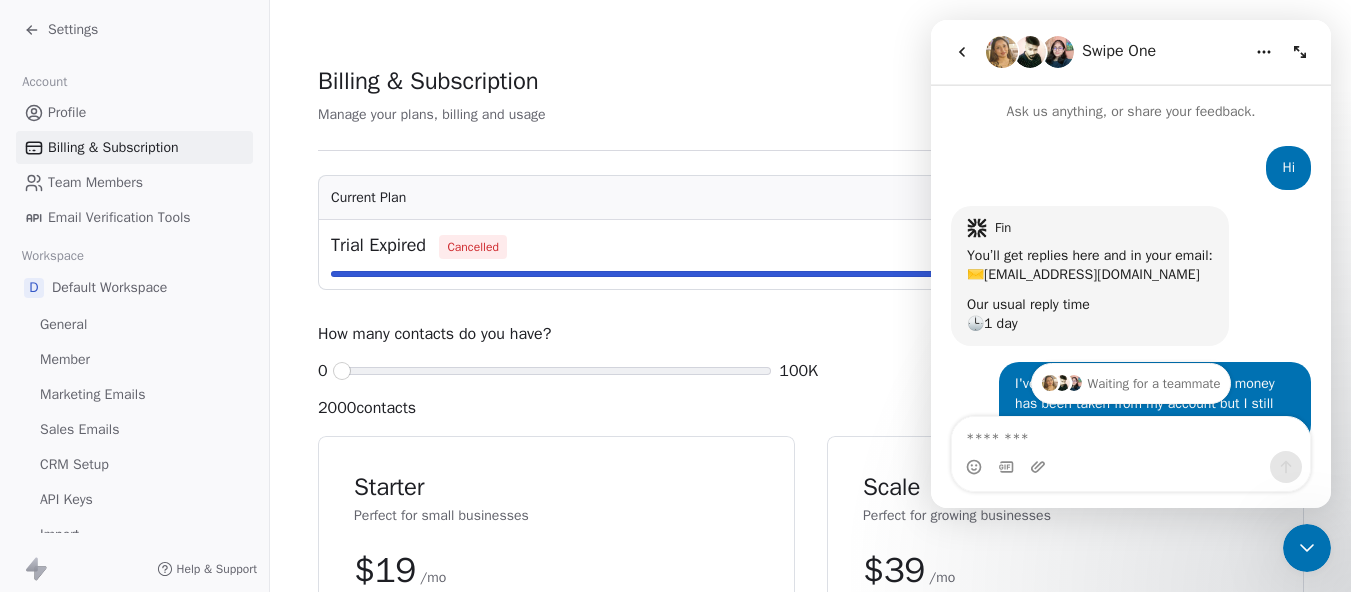 click 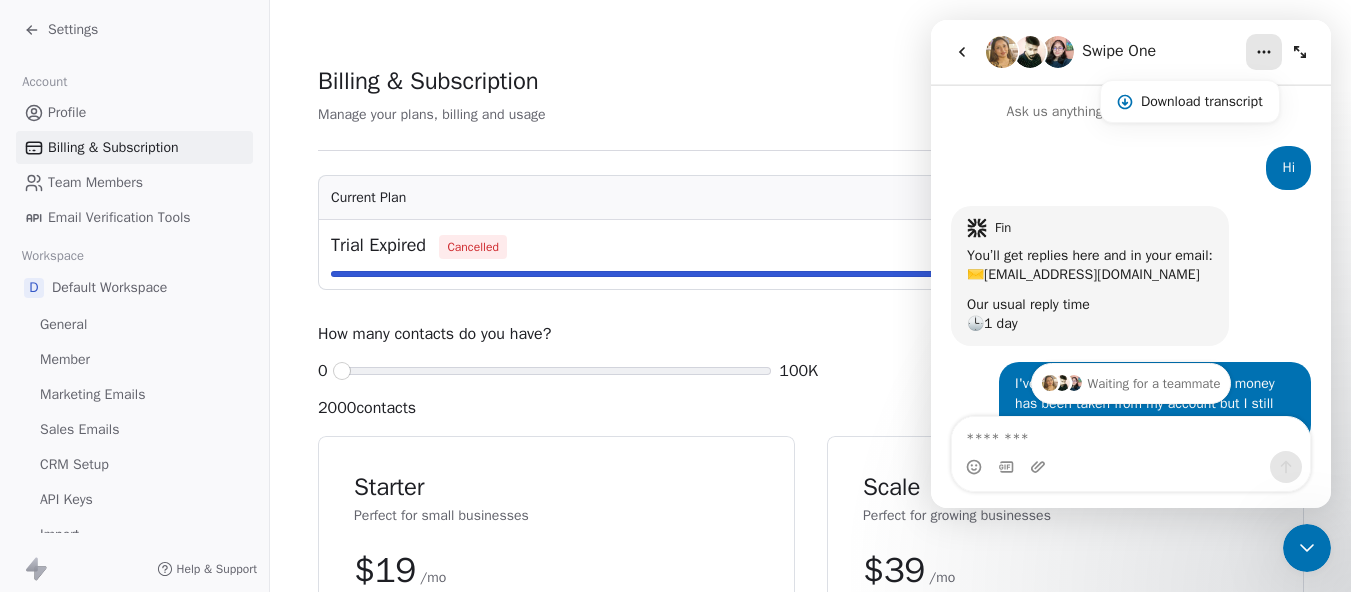 click 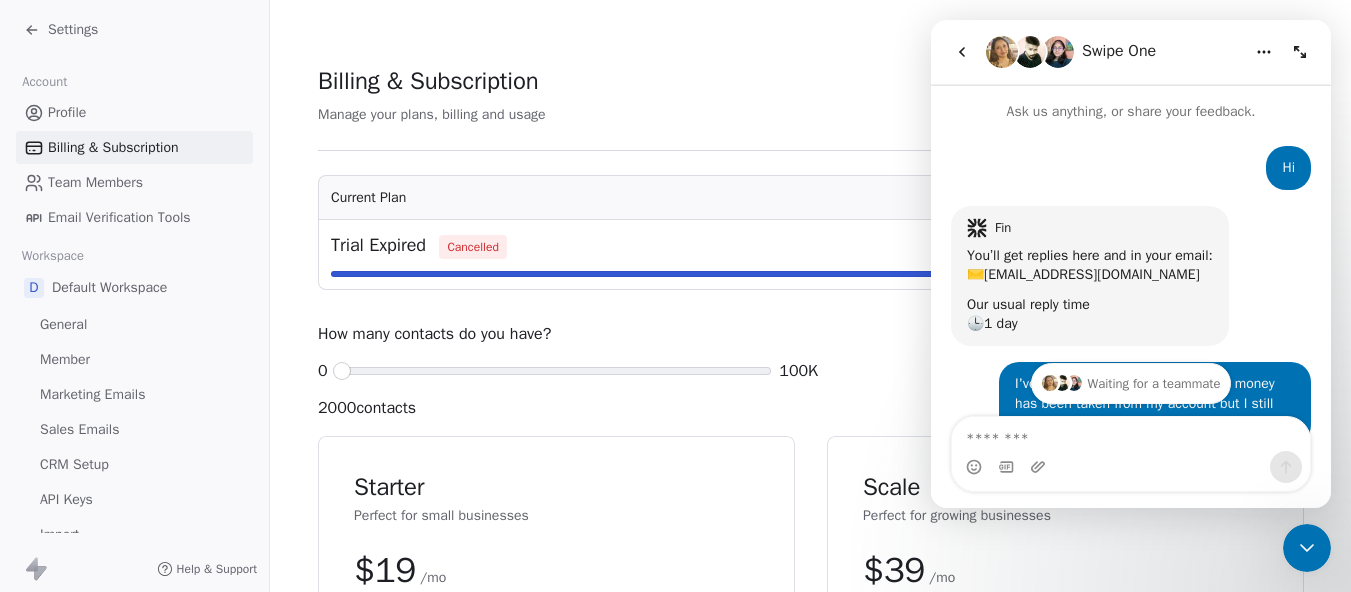 click at bounding box center [1002, 52] 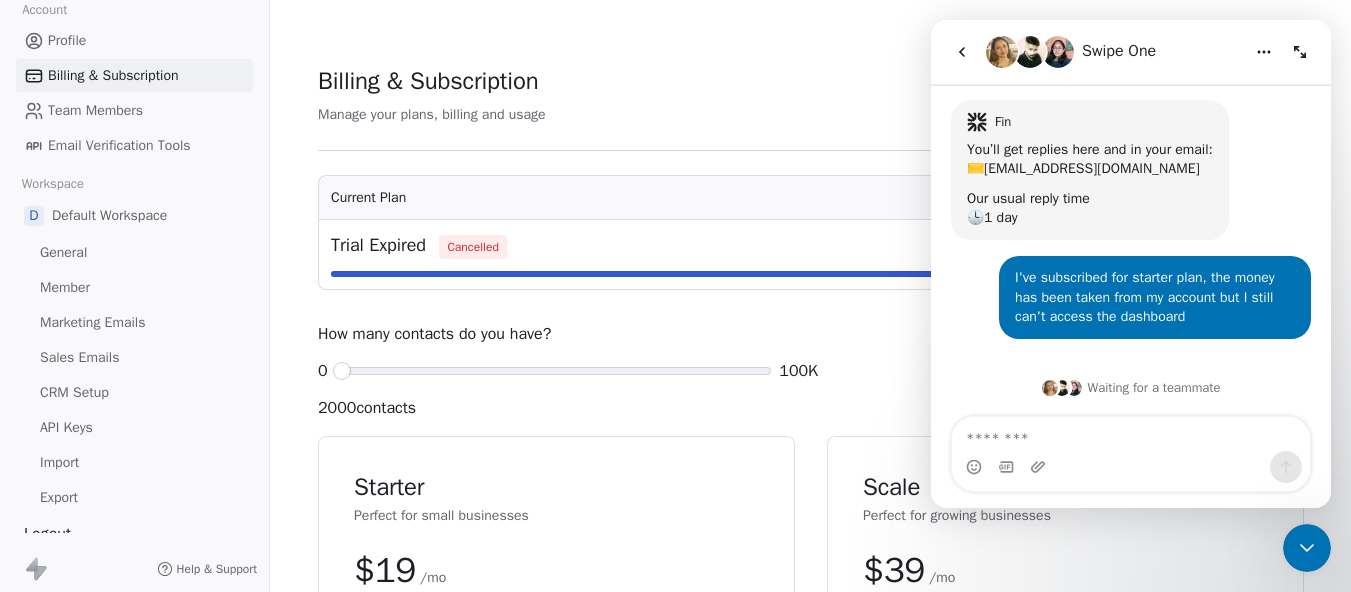 scroll, scrollTop: 0, scrollLeft: 0, axis: both 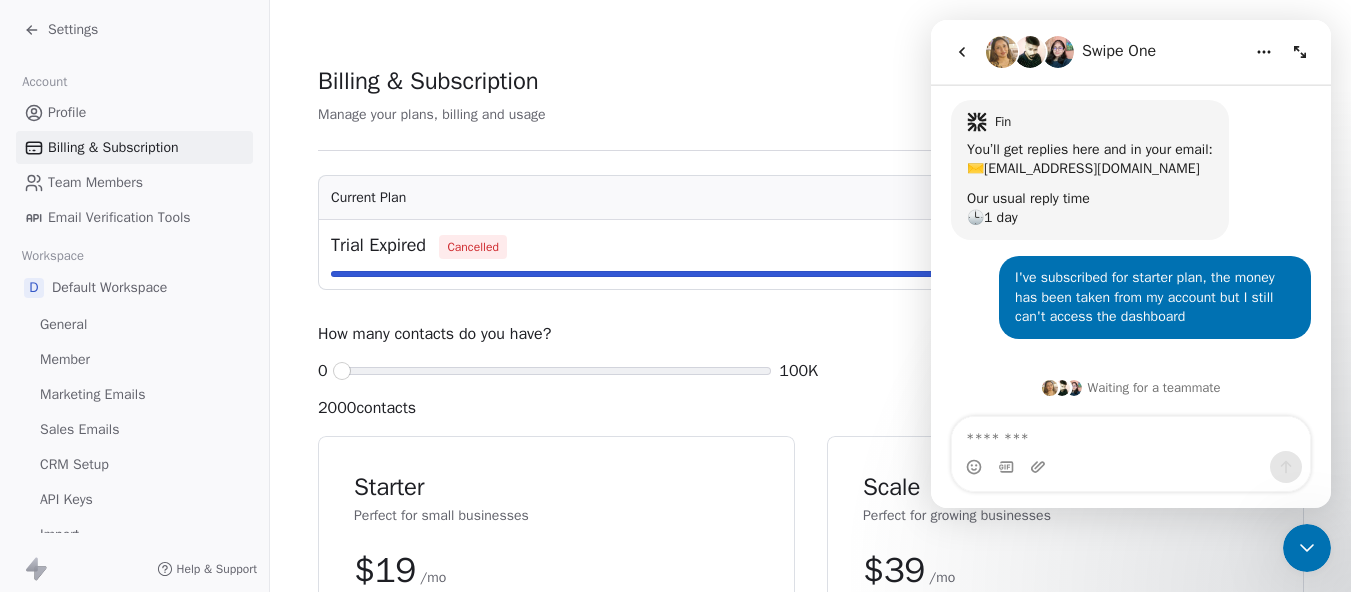 click on "Billing & Subscription" at bounding box center (113, 147) 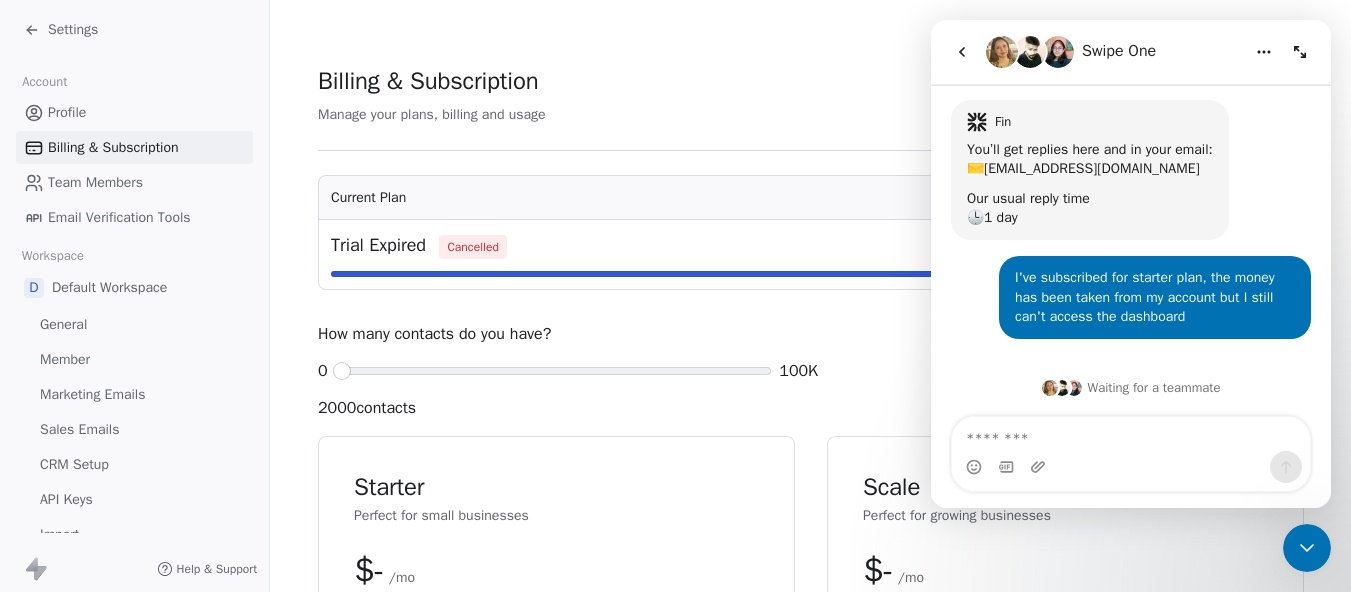 scroll, scrollTop: 200, scrollLeft: 0, axis: vertical 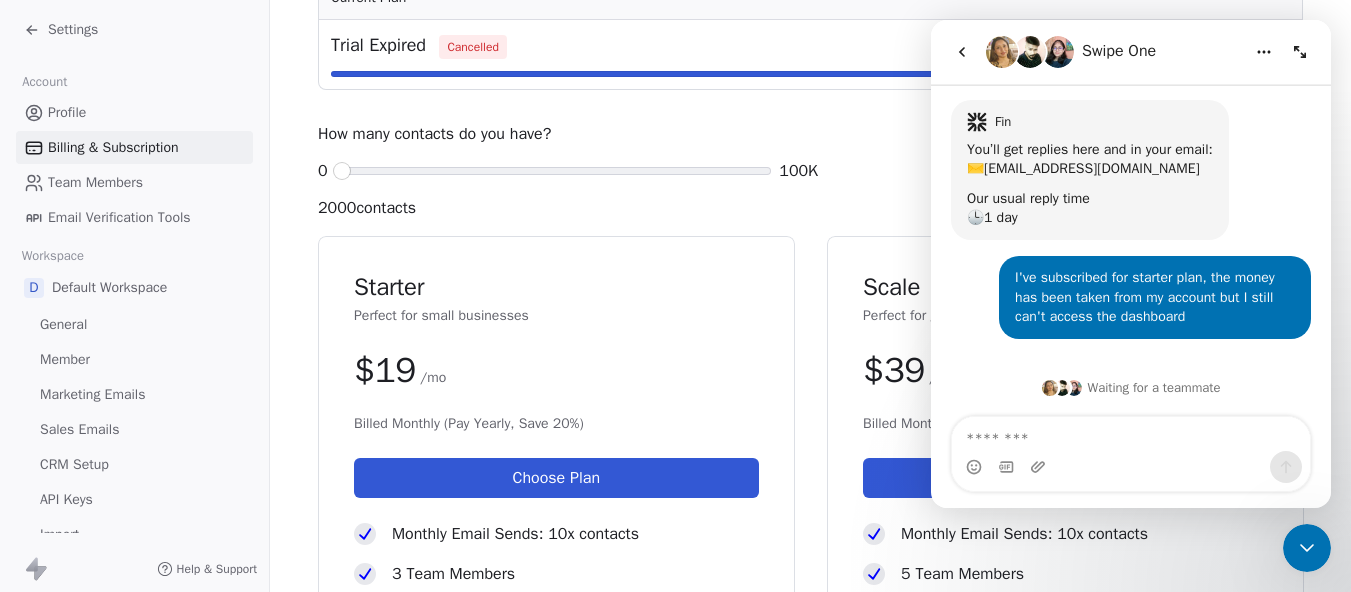 click 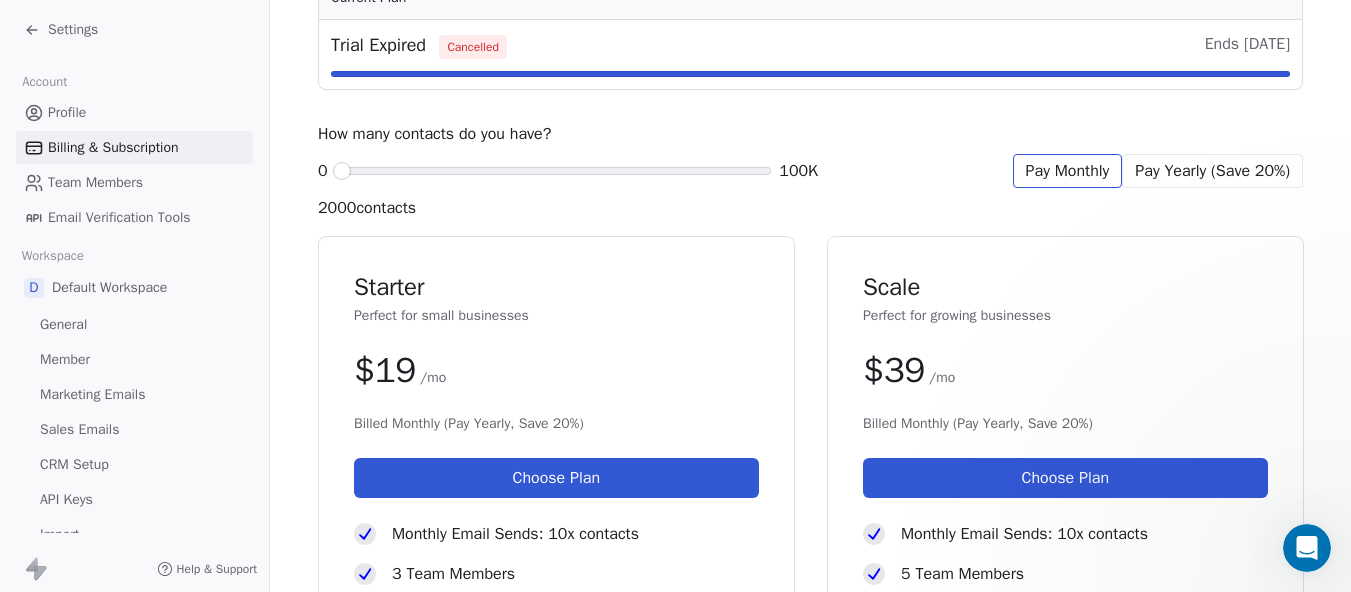 scroll, scrollTop: 0, scrollLeft: 0, axis: both 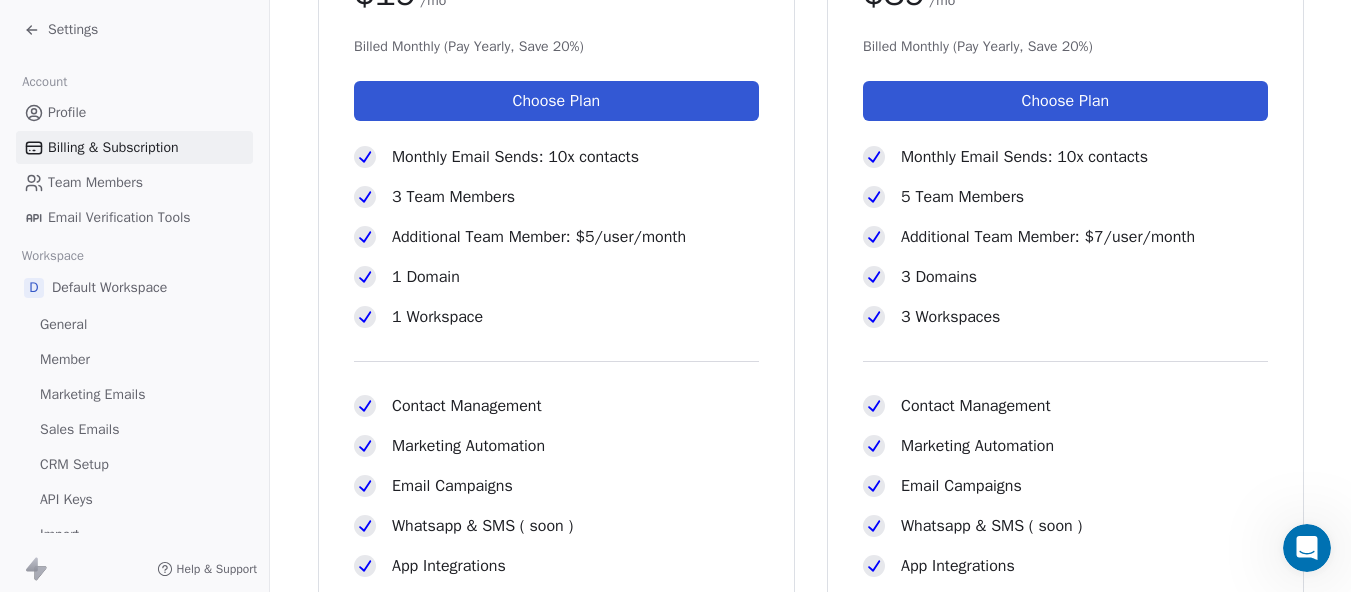 click on "Default Workspace" at bounding box center (109, 288) 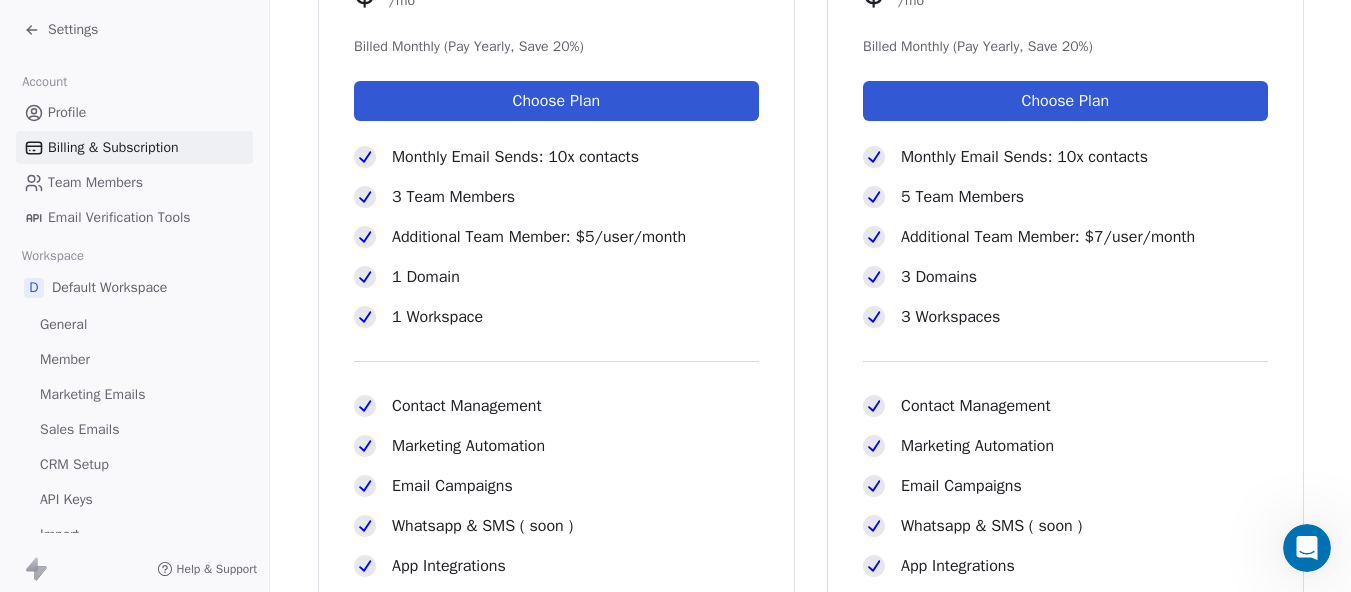 scroll, scrollTop: 0, scrollLeft: 0, axis: both 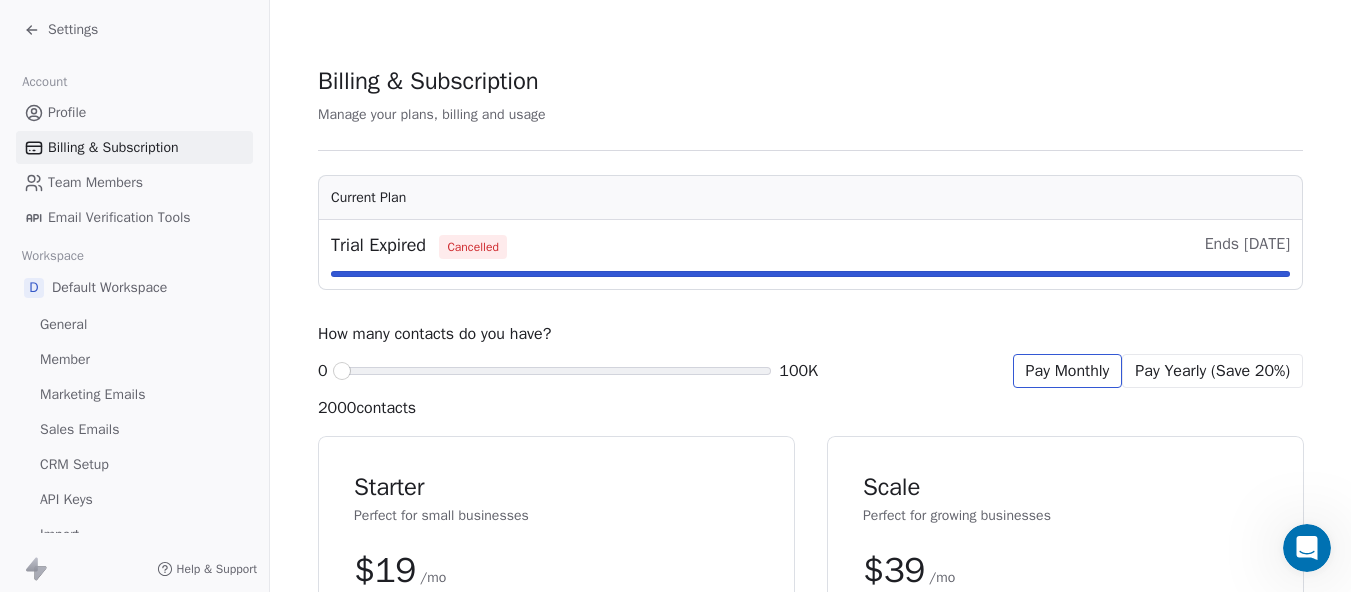click on "Email Verification Tools" at bounding box center [119, 217] 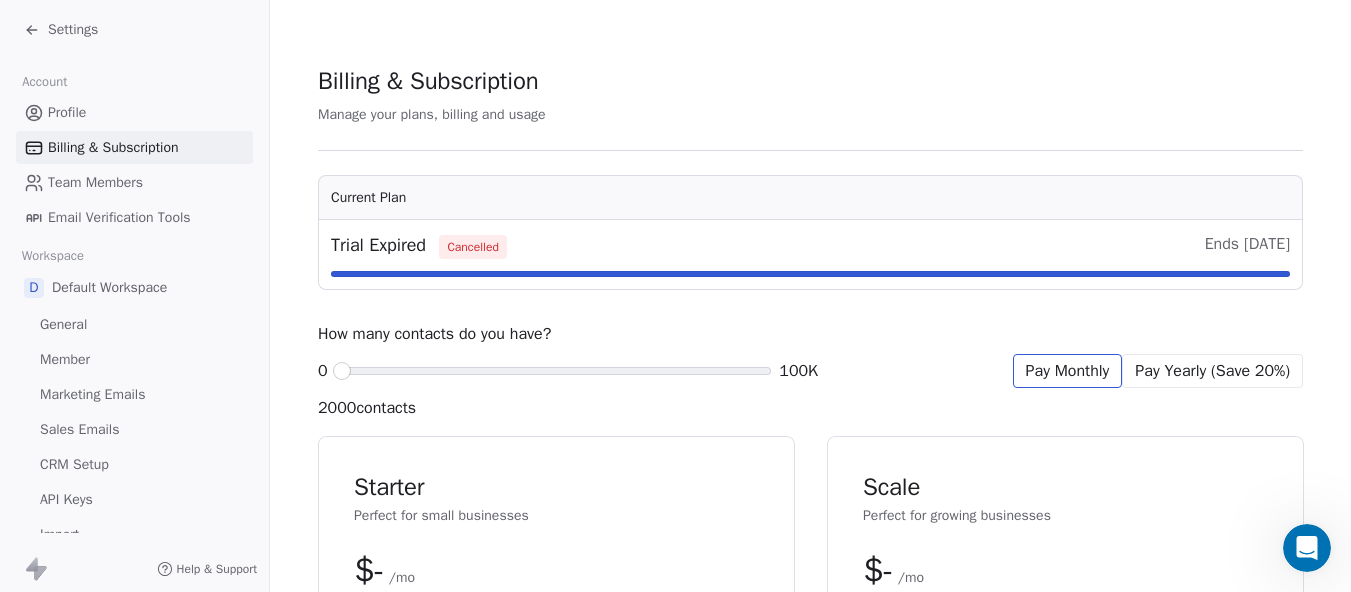 click on "Marketing Emails" at bounding box center [92, 394] 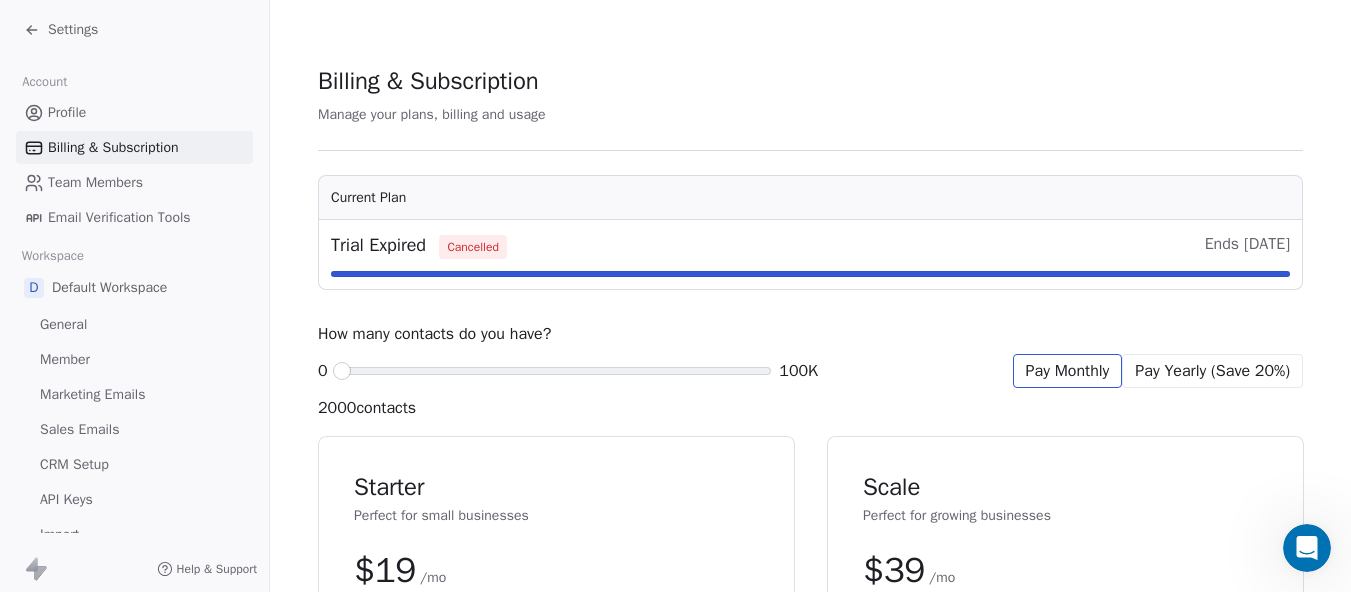 click on "CRM Setup" at bounding box center [134, 464] 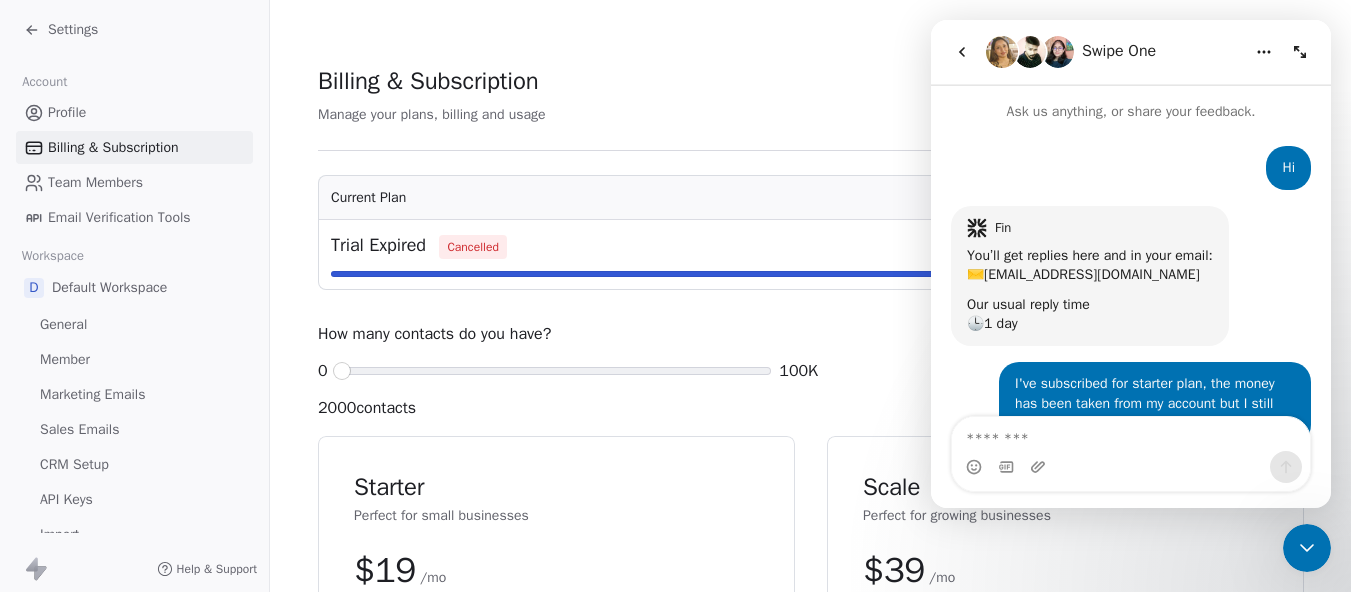scroll, scrollTop: 106, scrollLeft: 0, axis: vertical 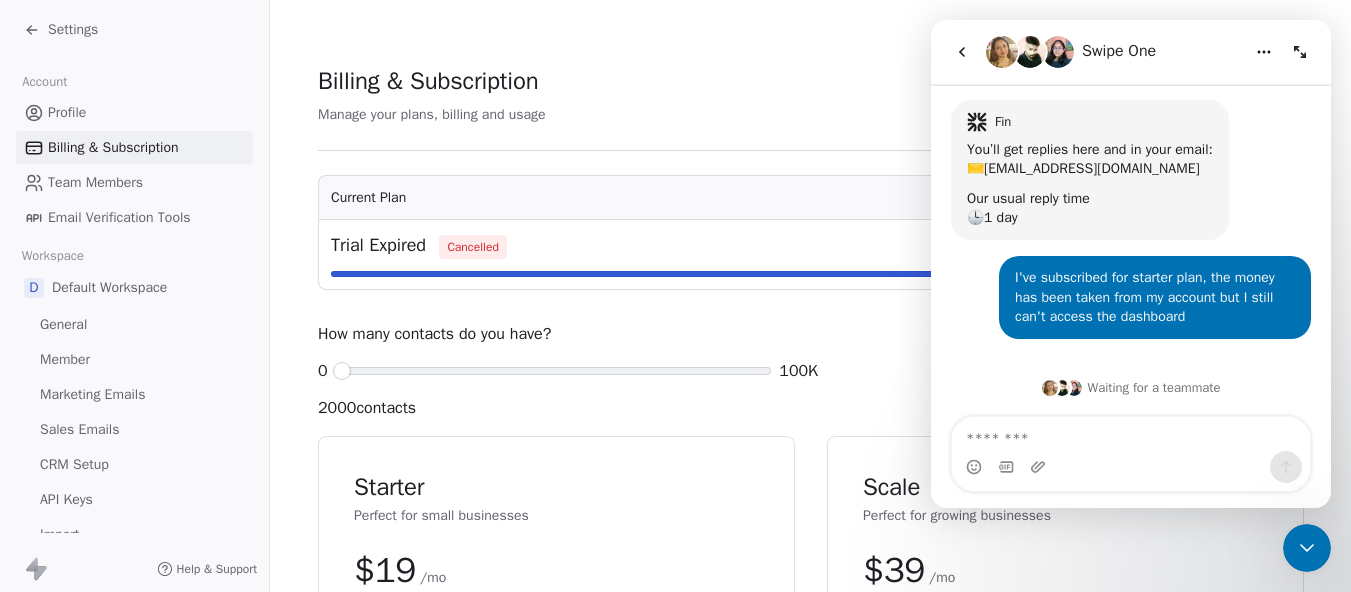 click 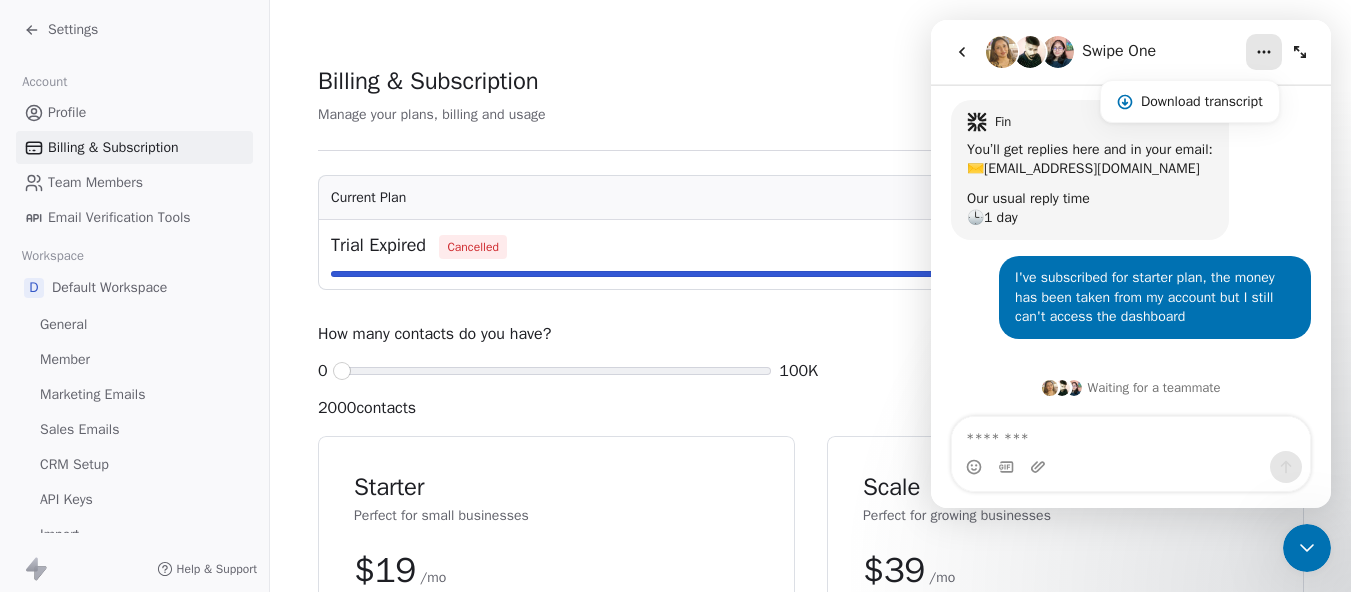 click 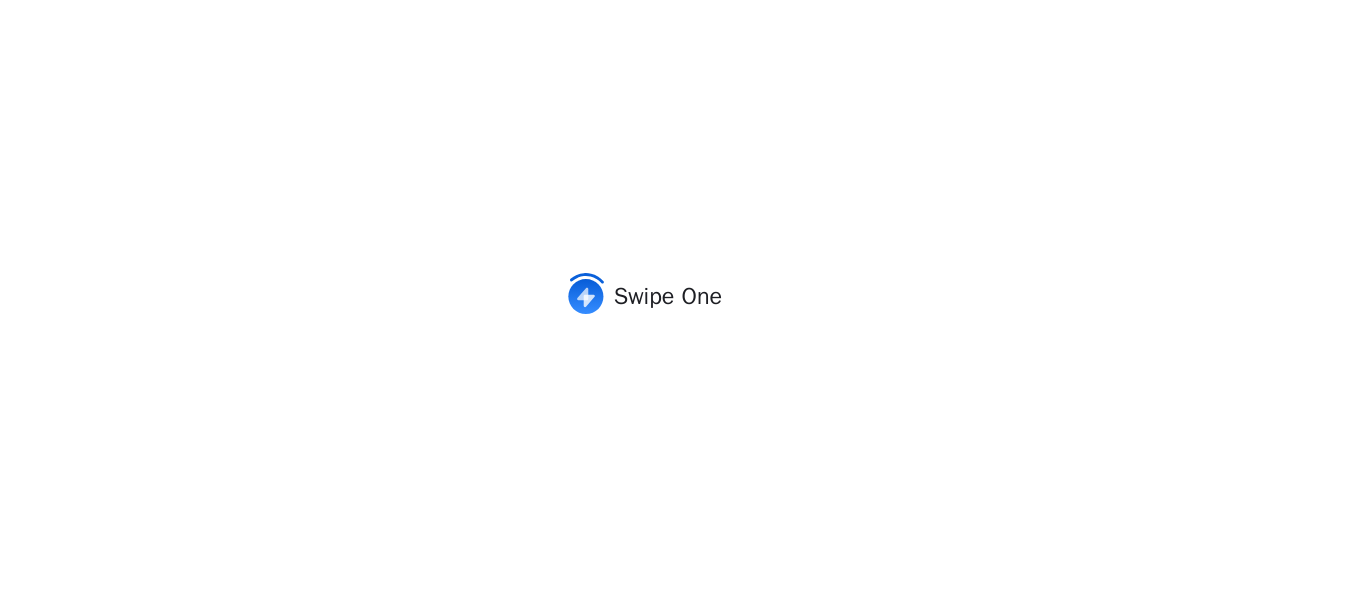 scroll, scrollTop: 0, scrollLeft: 0, axis: both 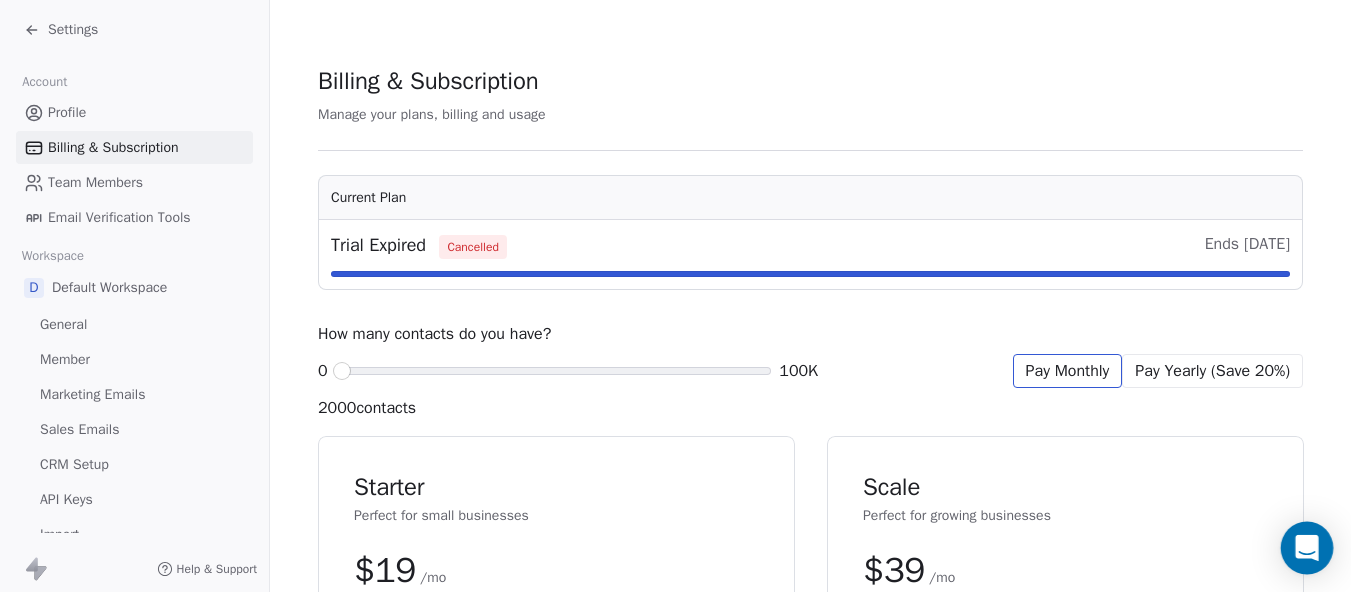 click 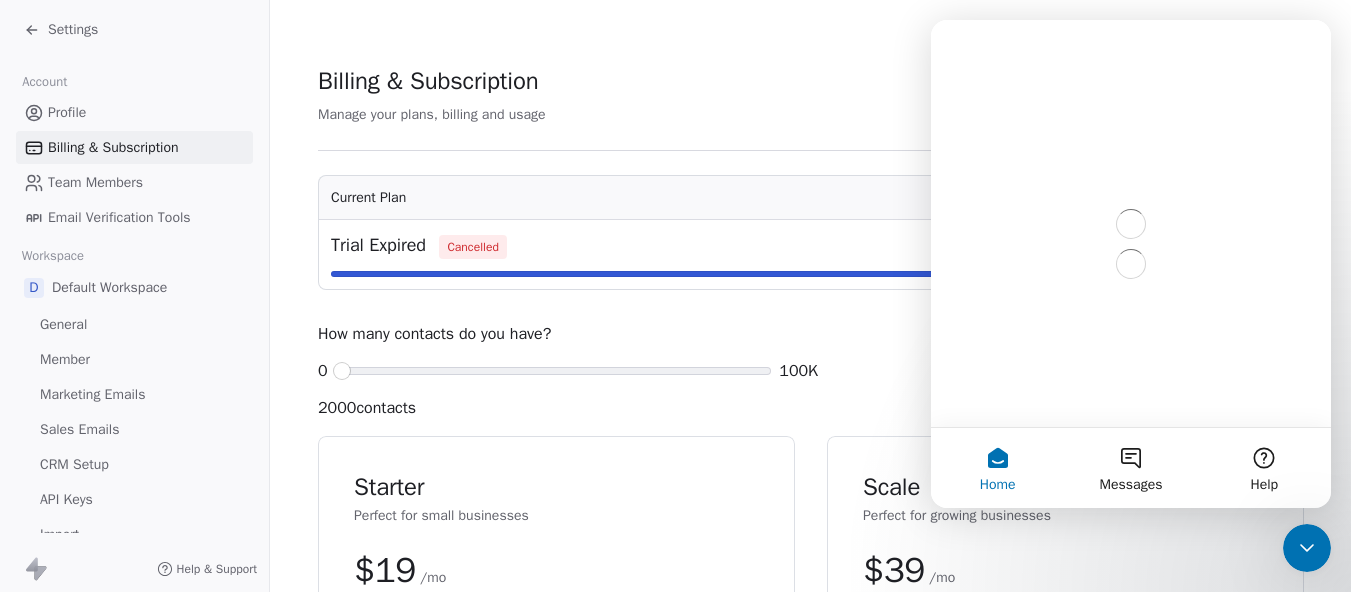 scroll, scrollTop: 0, scrollLeft: 0, axis: both 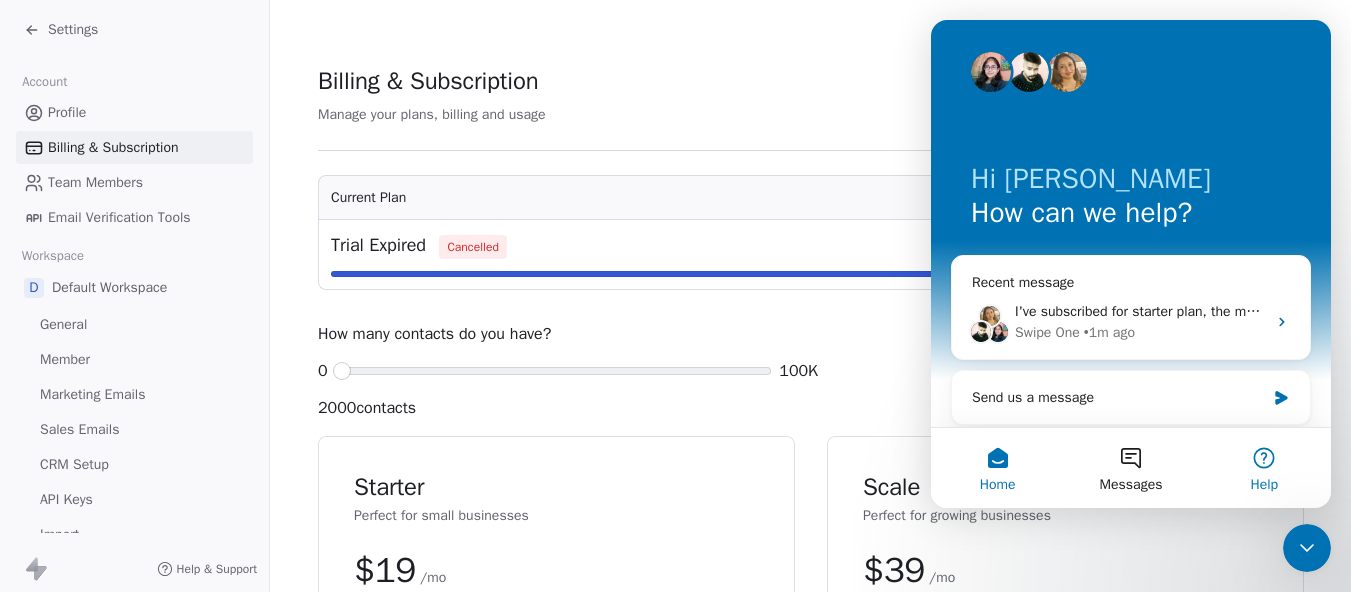 click on "Help" at bounding box center [1264, 468] 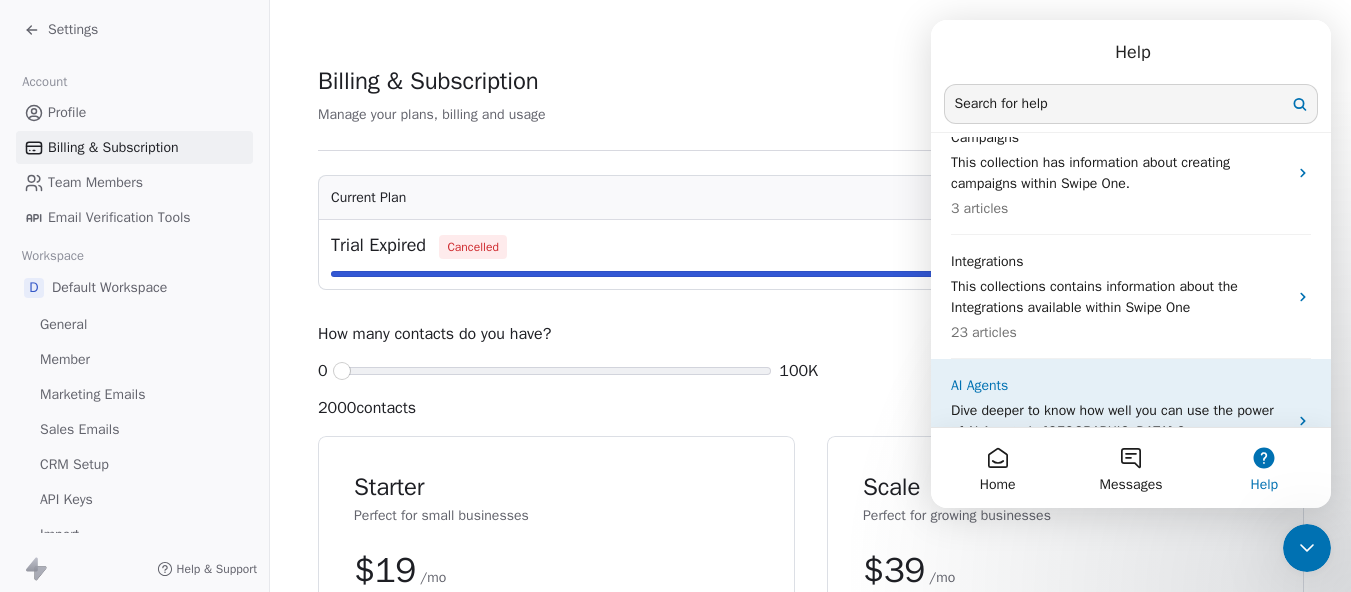 scroll, scrollTop: 635, scrollLeft: 0, axis: vertical 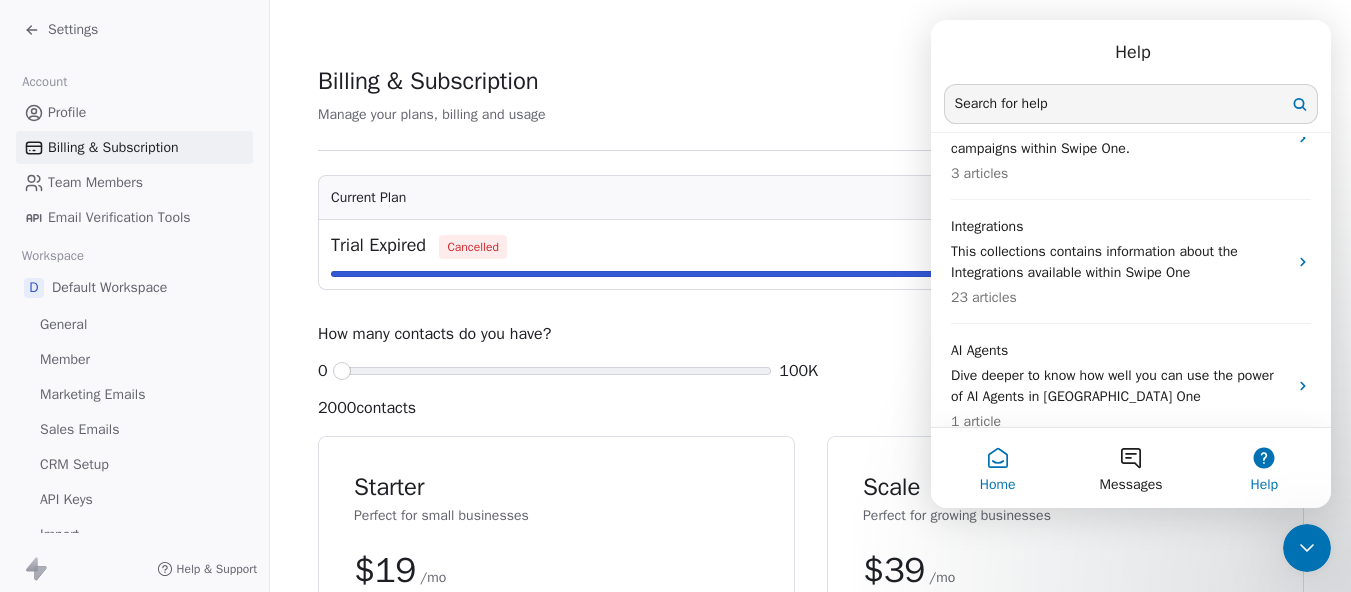 click on "Home" at bounding box center (997, 468) 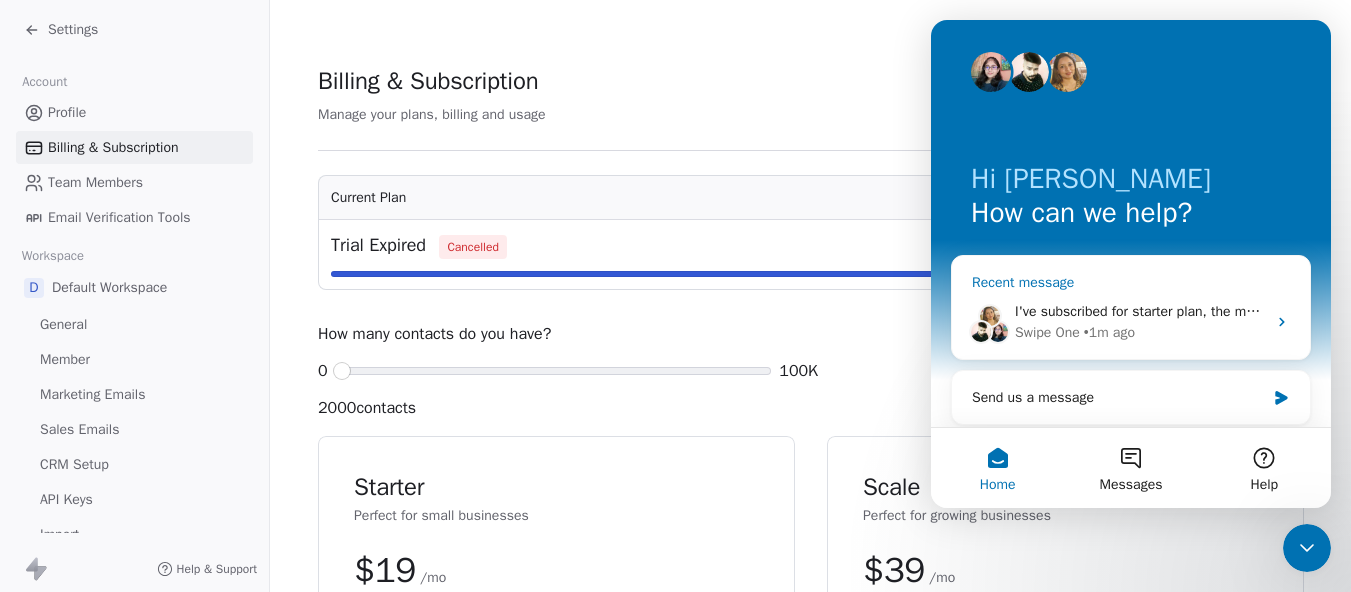 scroll, scrollTop: 8, scrollLeft: 0, axis: vertical 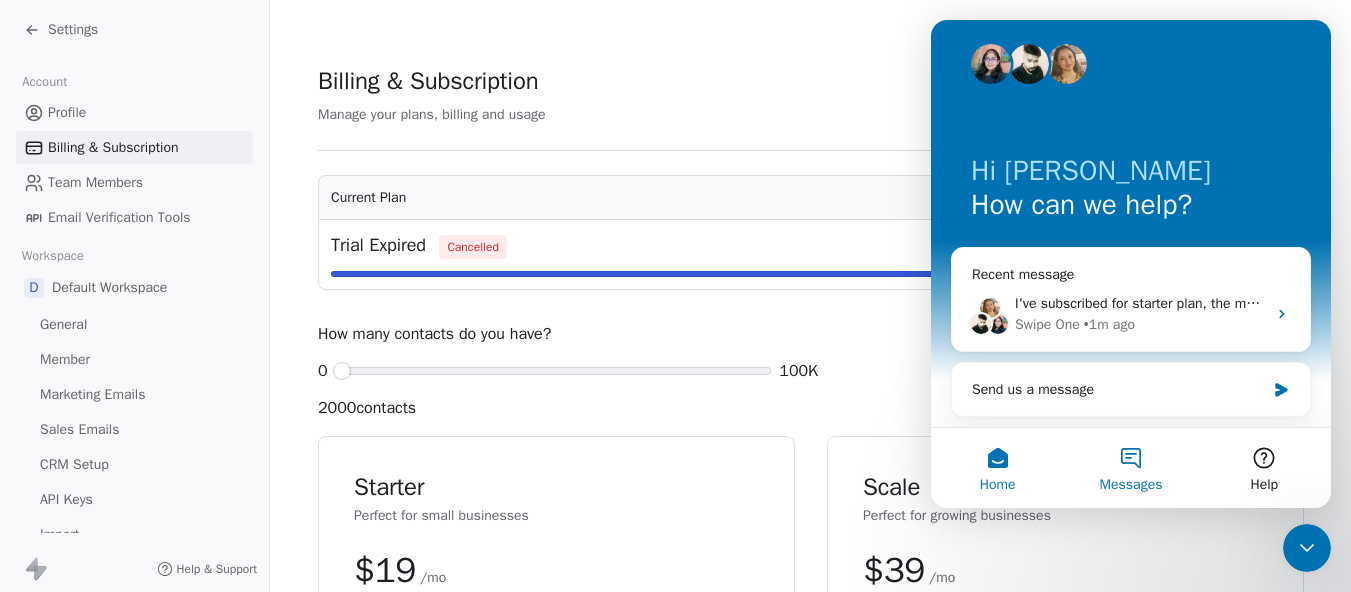 click on "Messages" at bounding box center (1130, 468) 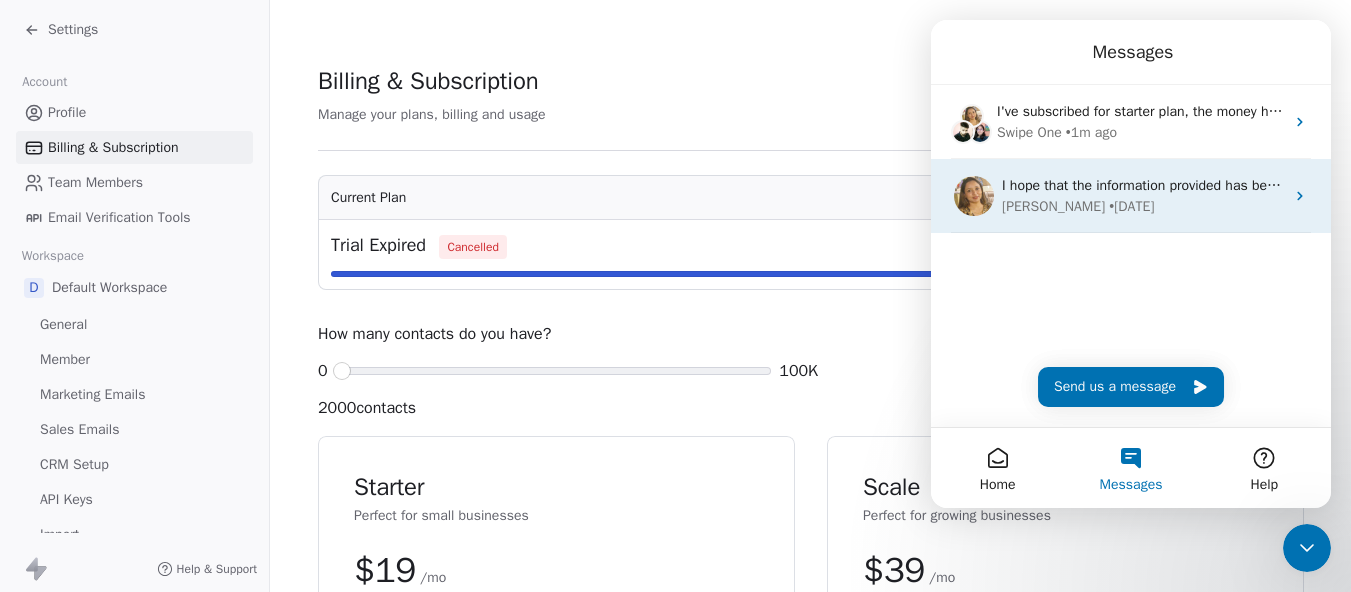 click on "[PERSON_NAME] •  [DATE]" at bounding box center [1143, 206] 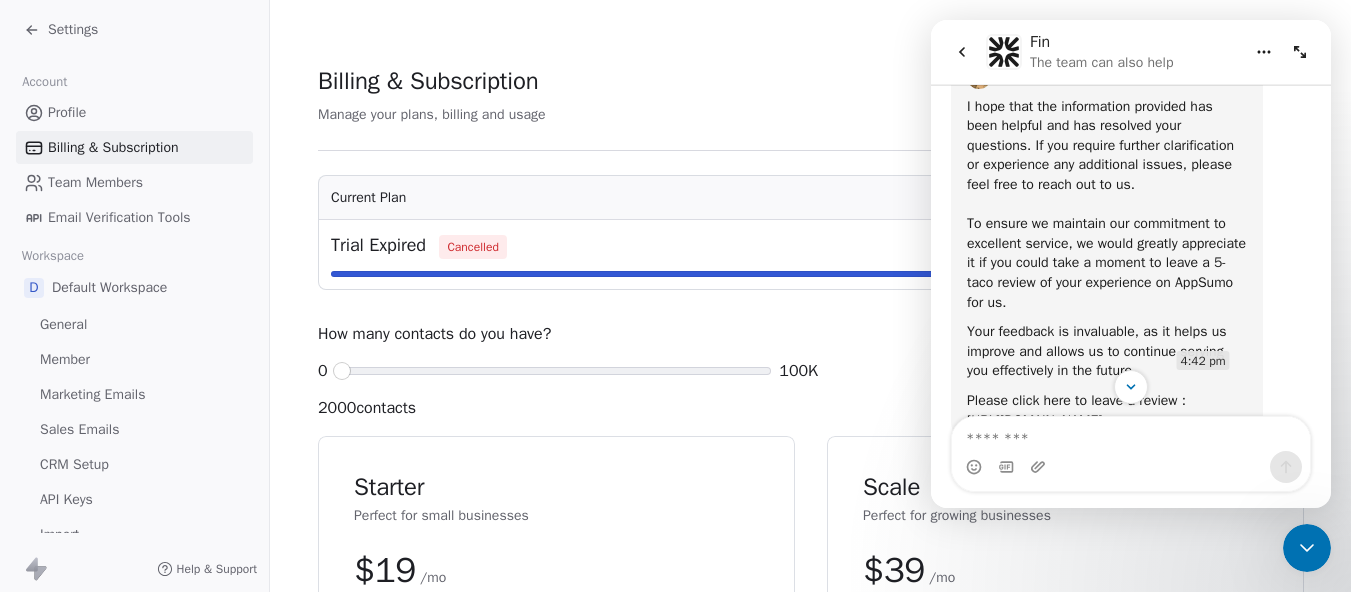 scroll, scrollTop: 767, scrollLeft: 0, axis: vertical 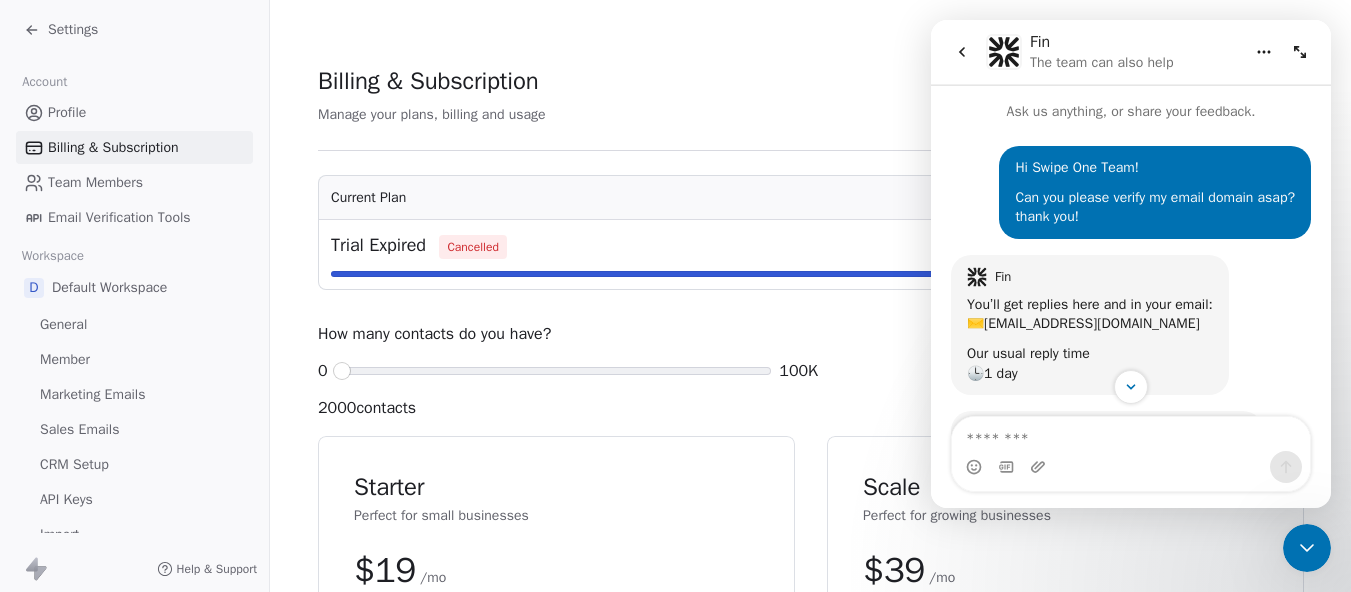 click 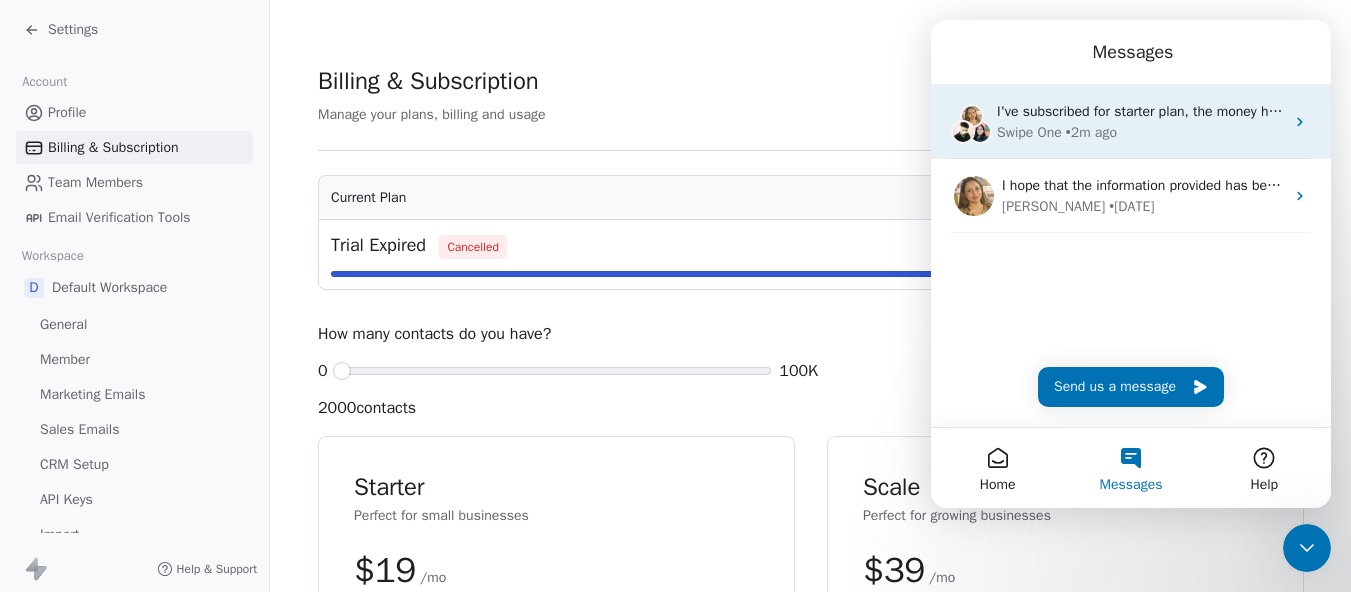 click on "•  2m ago" at bounding box center [1091, 132] 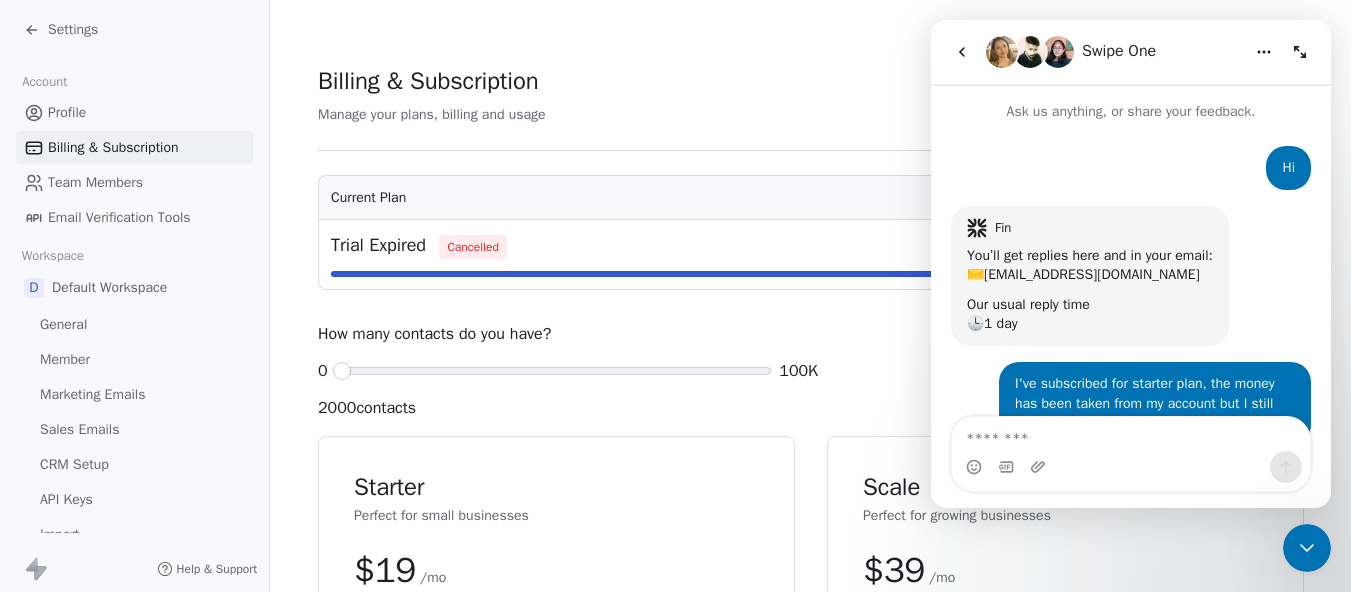 scroll, scrollTop: 106, scrollLeft: 0, axis: vertical 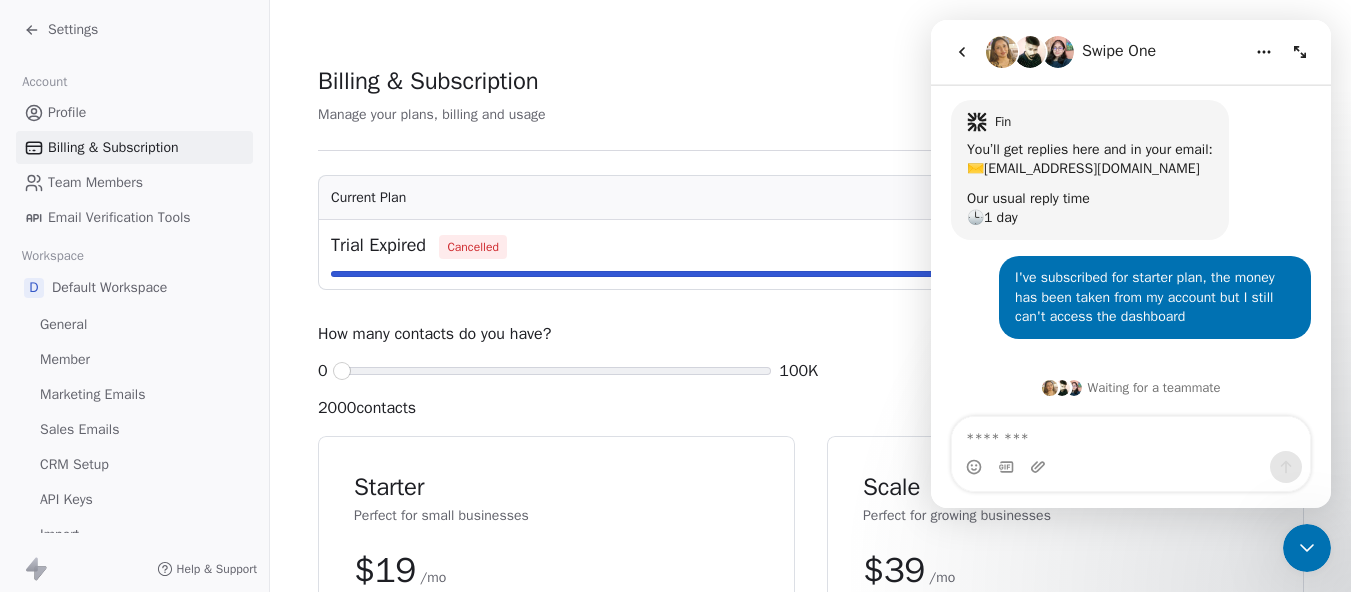 drag, startPoint x: 41, startPoint y: 86, endPoint x: 36, endPoint y: 57, distance: 29.427877 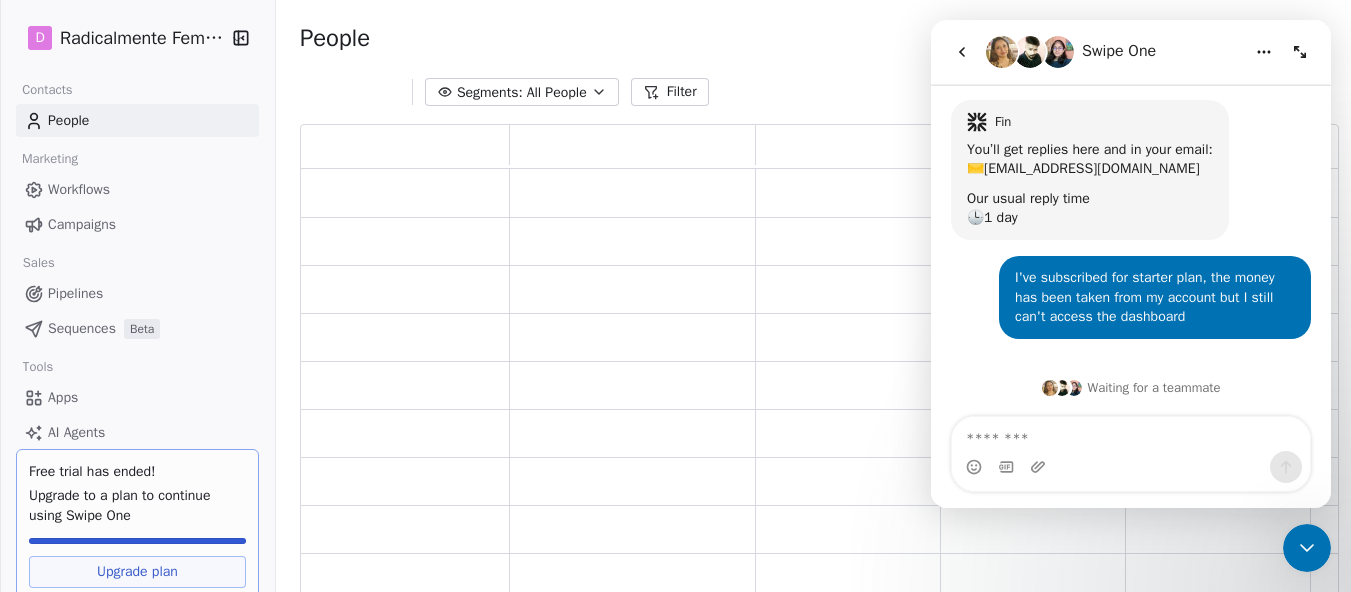 scroll, scrollTop: 0, scrollLeft: 0, axis: both 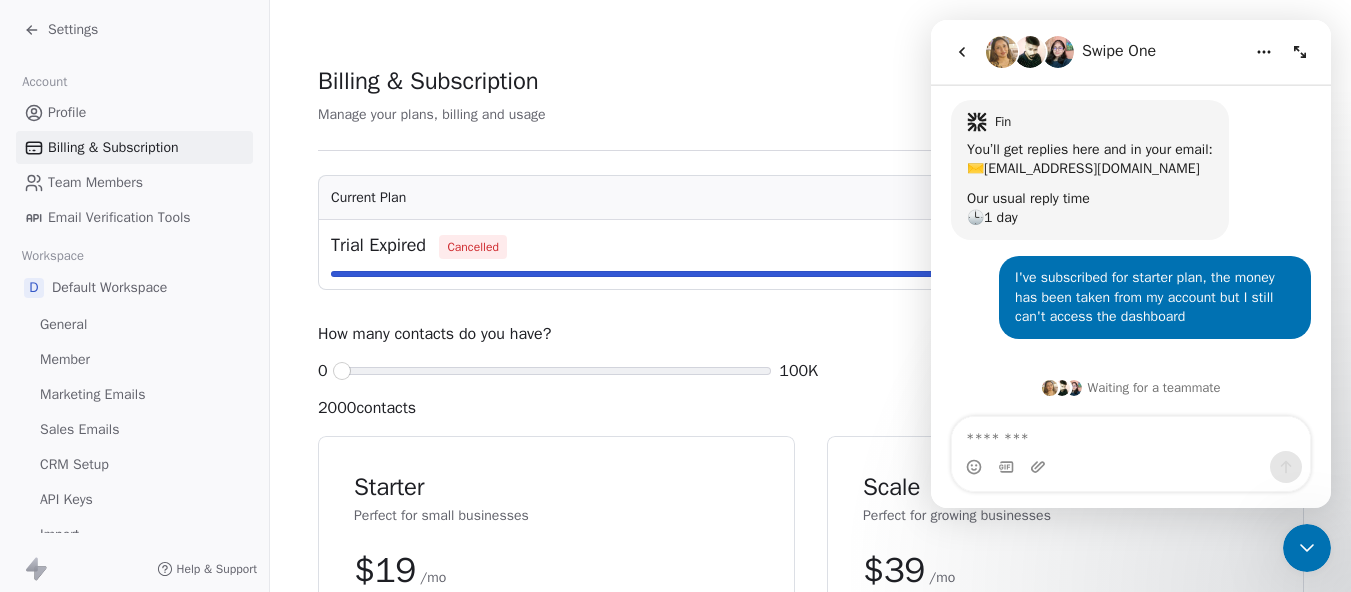 click on "Settings" at bounding box center (73, 30) 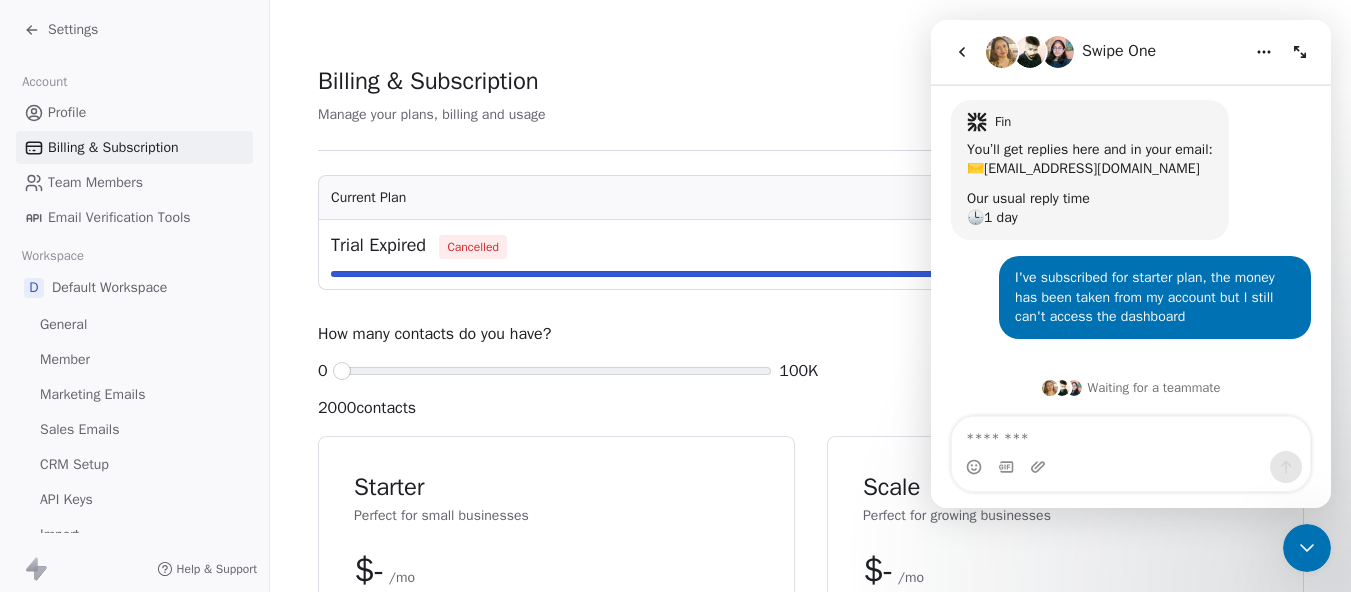 click on "Settings" at bounding box center (73, 30) 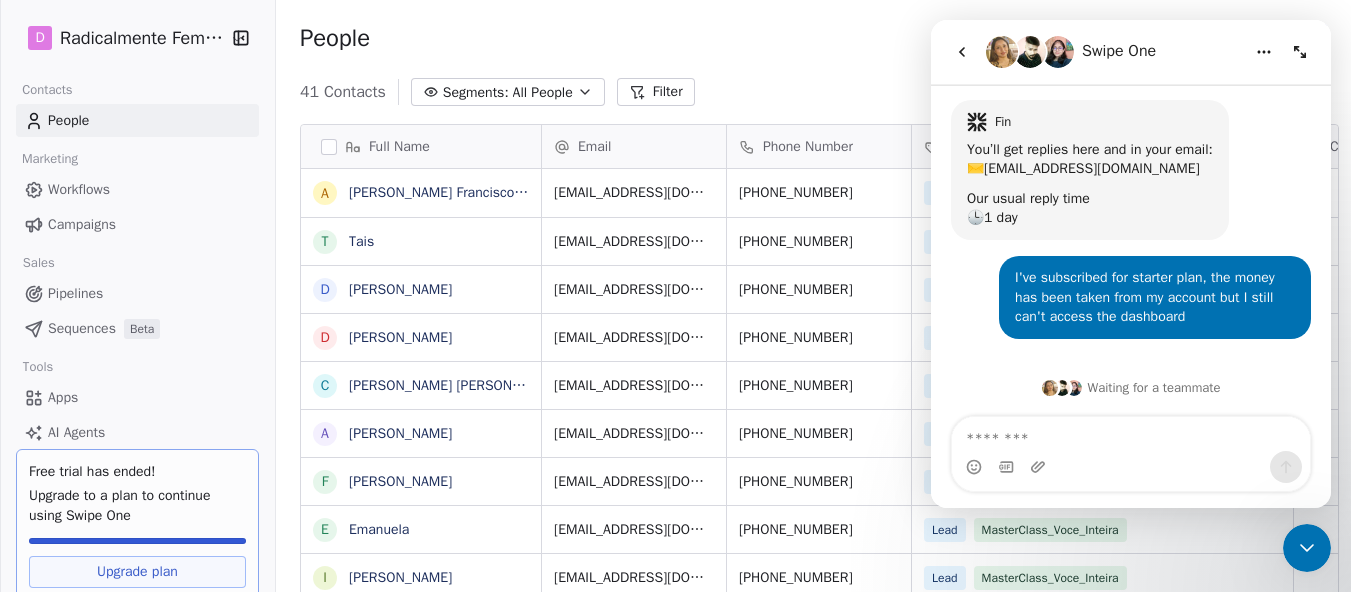 scroll, scrollTop: 0, scrollLeft: 0, axis: both 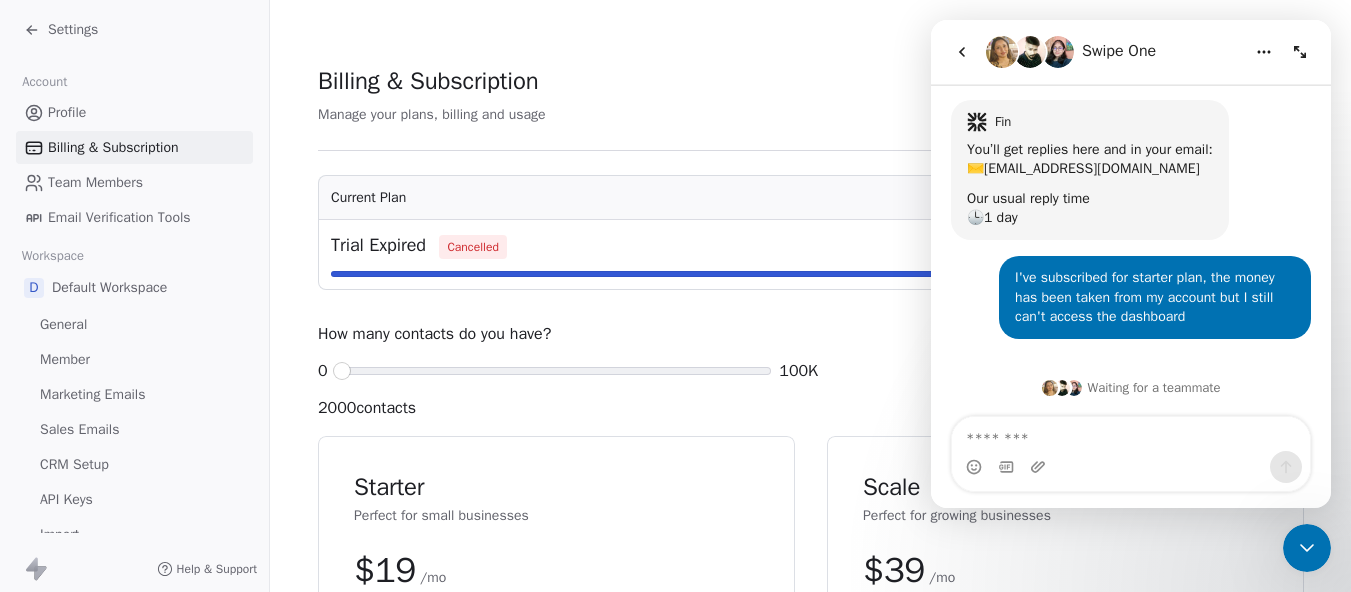 click on "Settings" at bounding box center [73, 30] 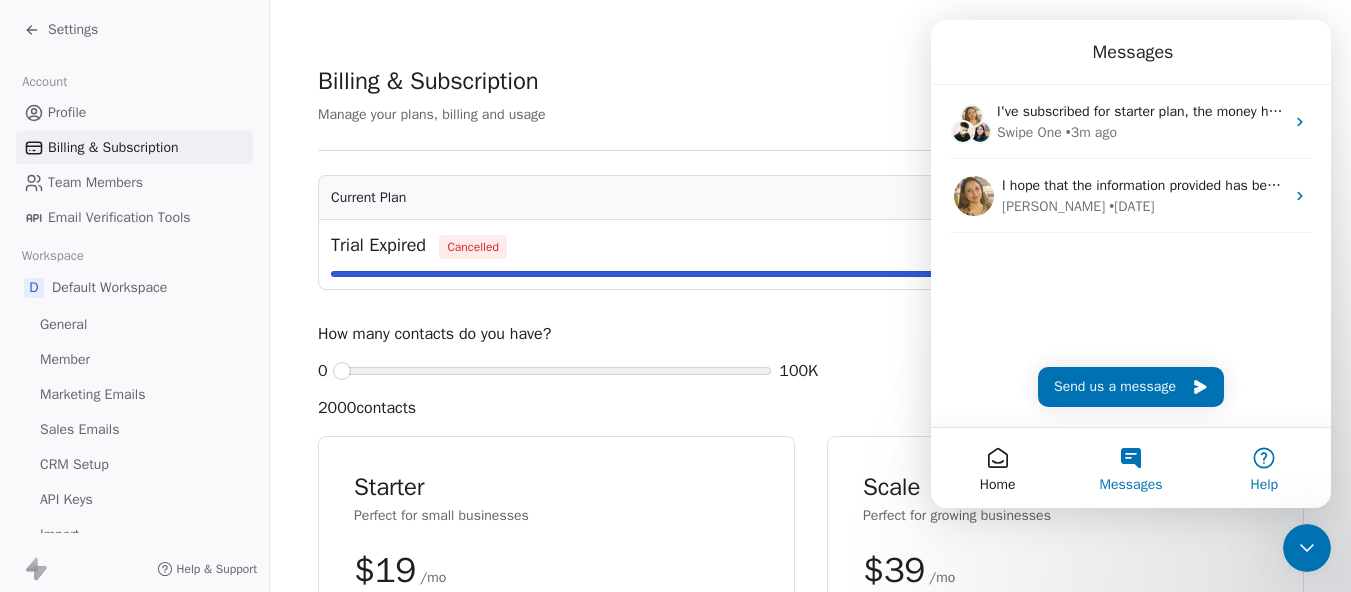click on "Help" at bounding box center [1264, 468] 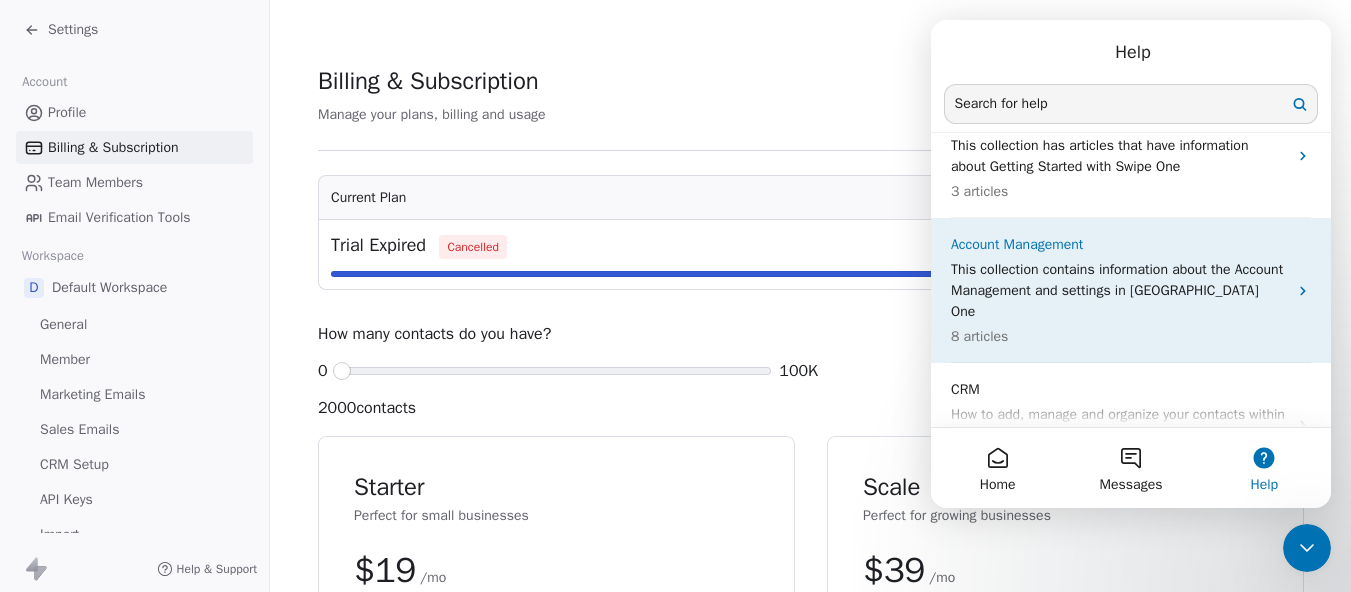 scroll, scrollTop: 0, scrollLeft: 0, axis: both 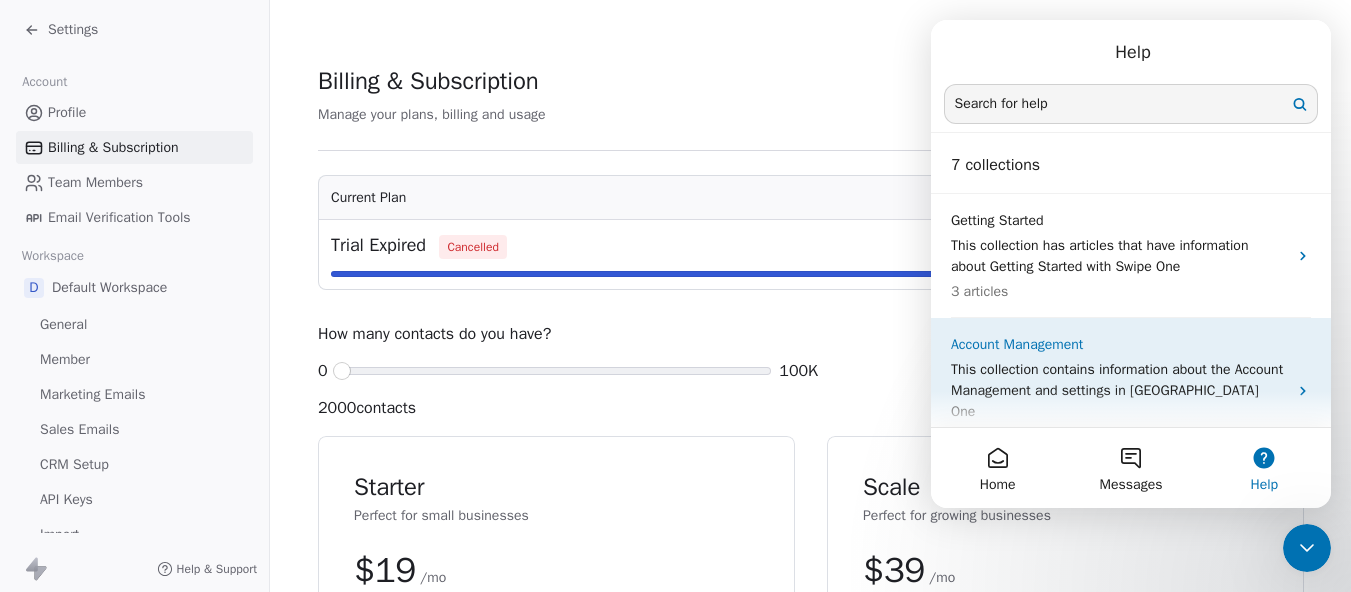 click on "Account Management This collection contains information about the Account Management and settings in Swipe One 8 articles" at bounding box center (1119, 390) 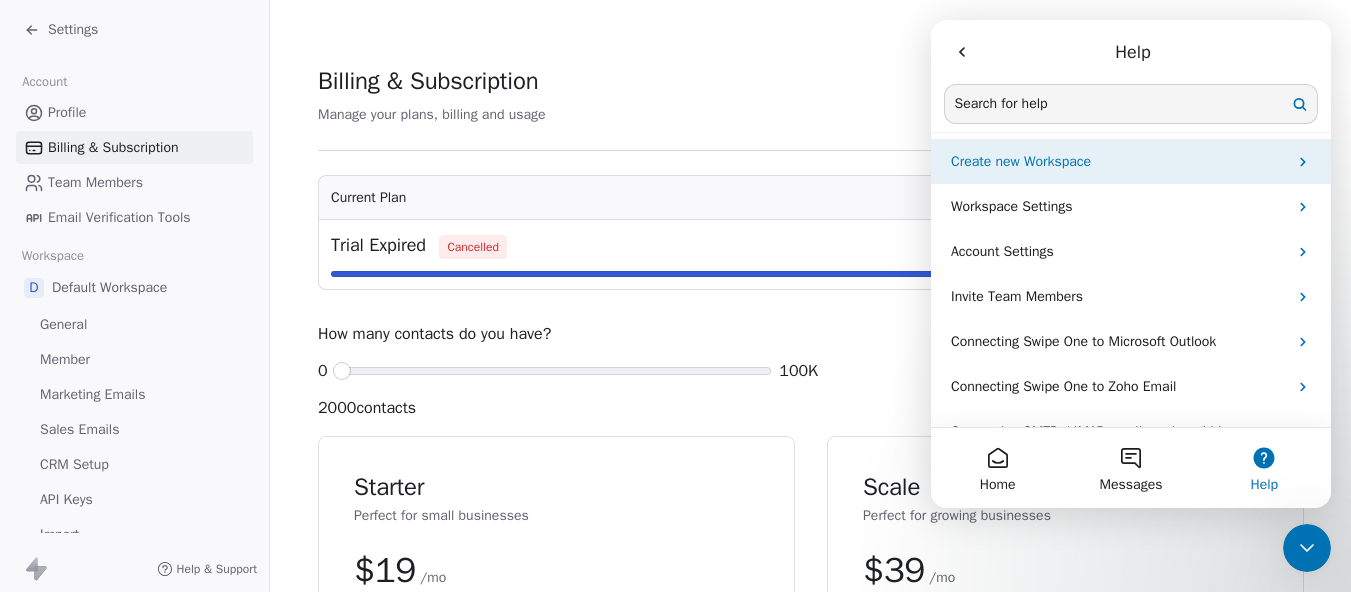 scroll, scrollTop: 256, scrollLeft: 0, axis: vertical 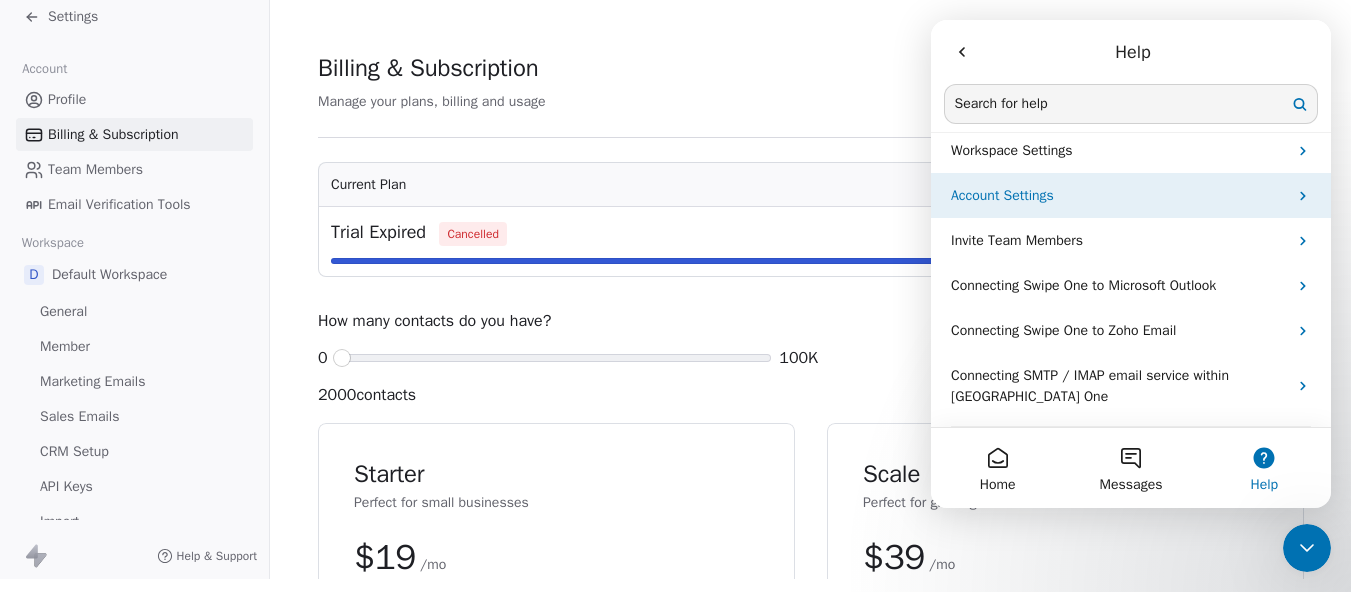 click on "Account Settings" at bounding box center [1131, 195] 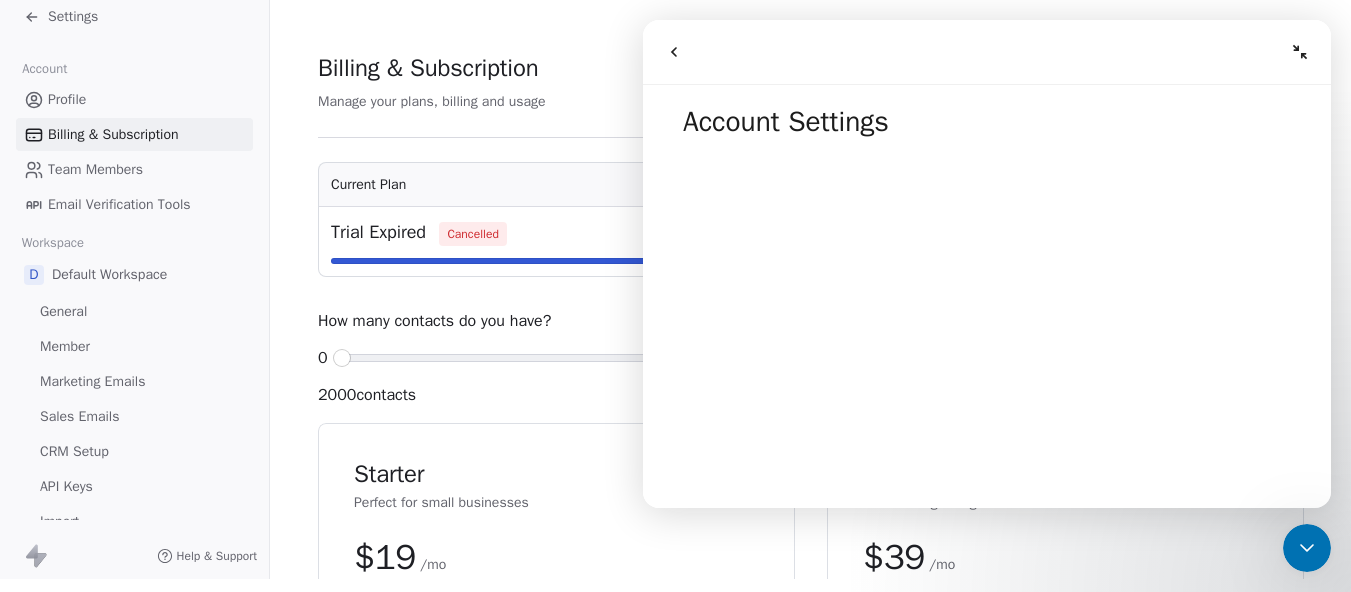 click at bounding box center (987, 52) 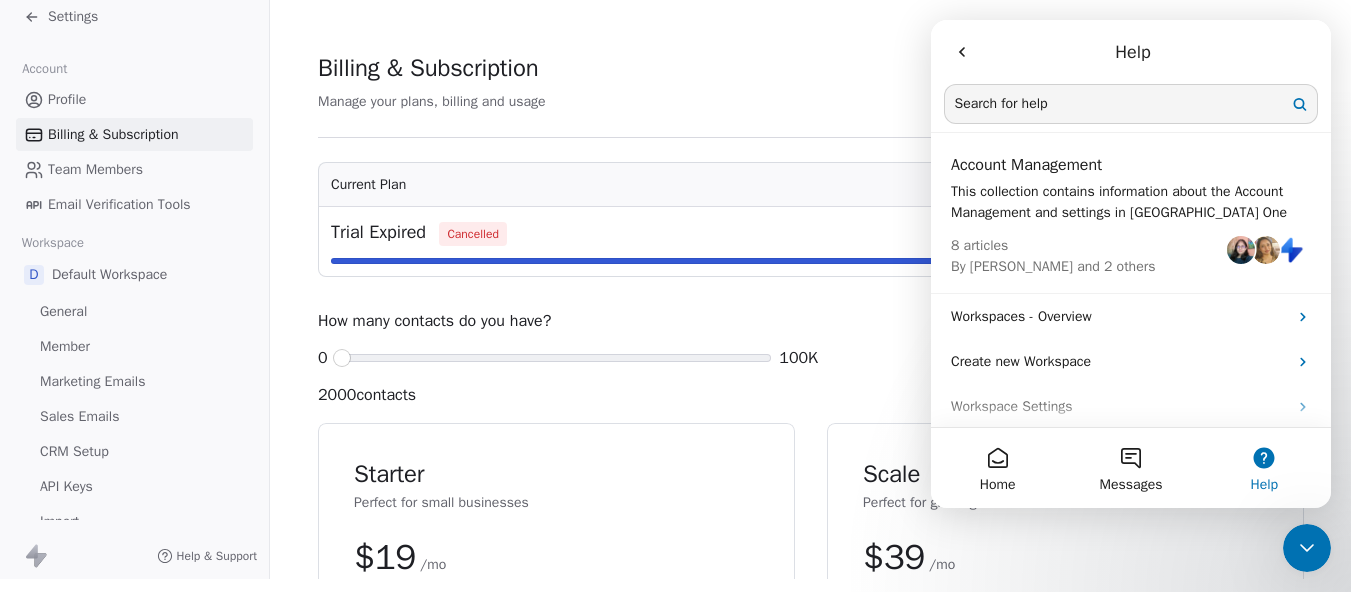 click at bounding box center (962, 52) 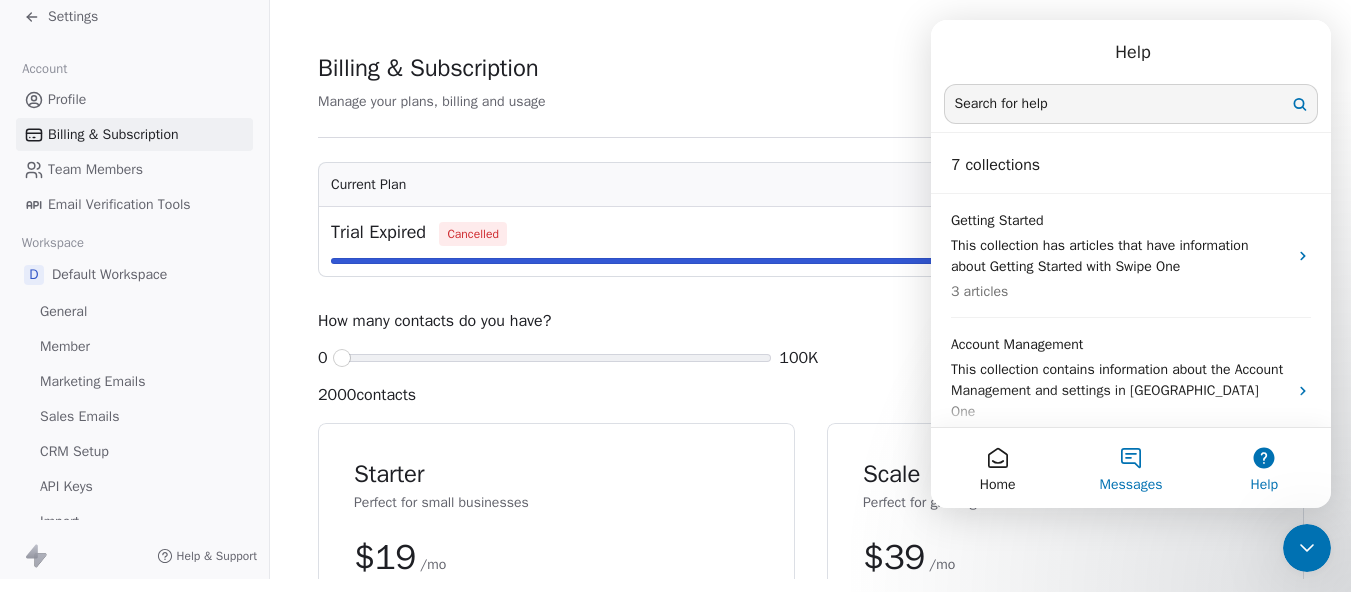 click on "Messages" at bounding box center [1130, 468] 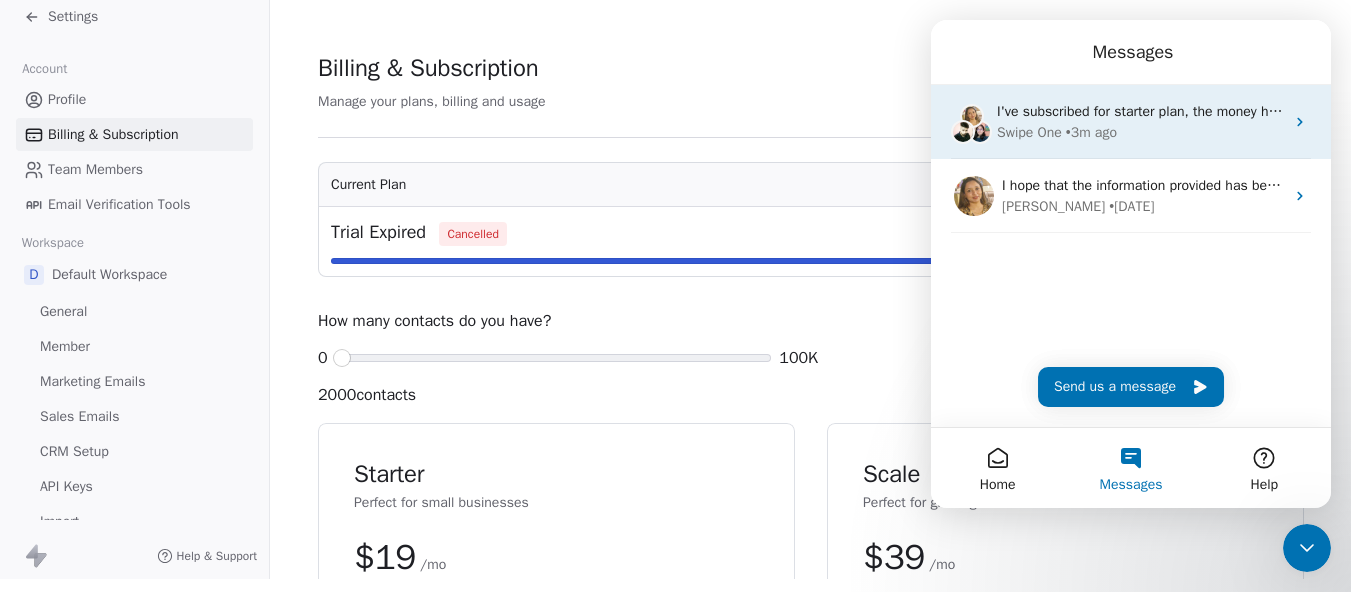 click on "Swipe One •  3m ago" at bounding box center [1140, 132] 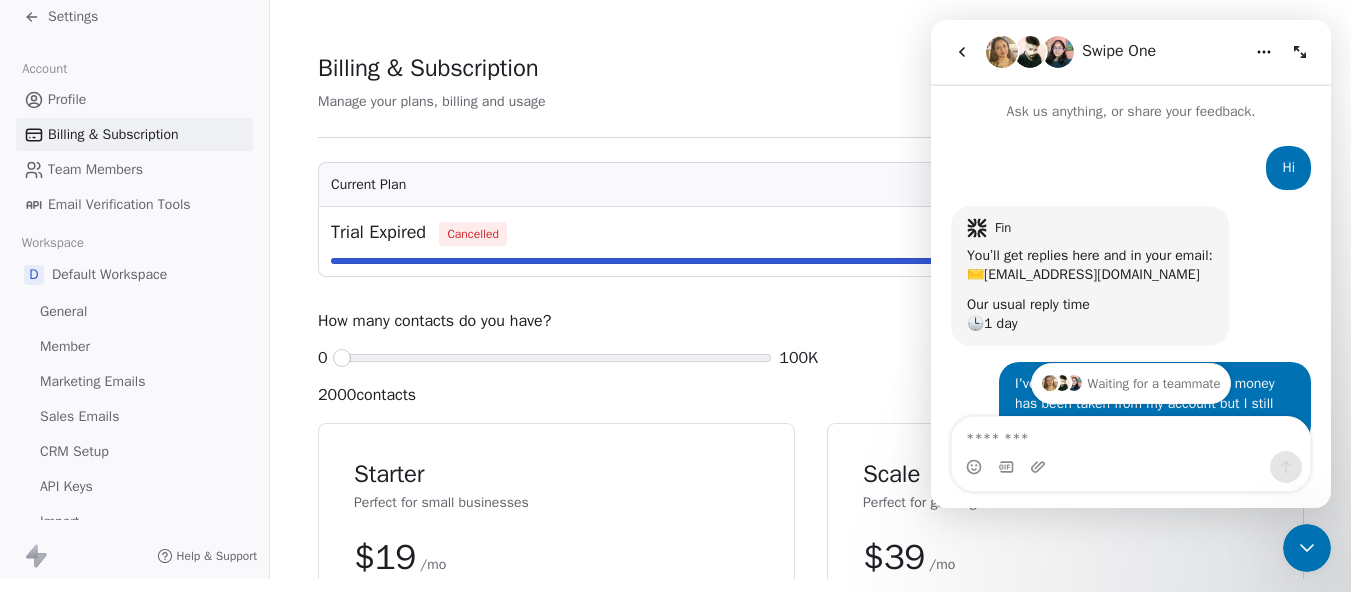 scroll, scrollTop: 106, scrollLeft: 0, axis: vertical 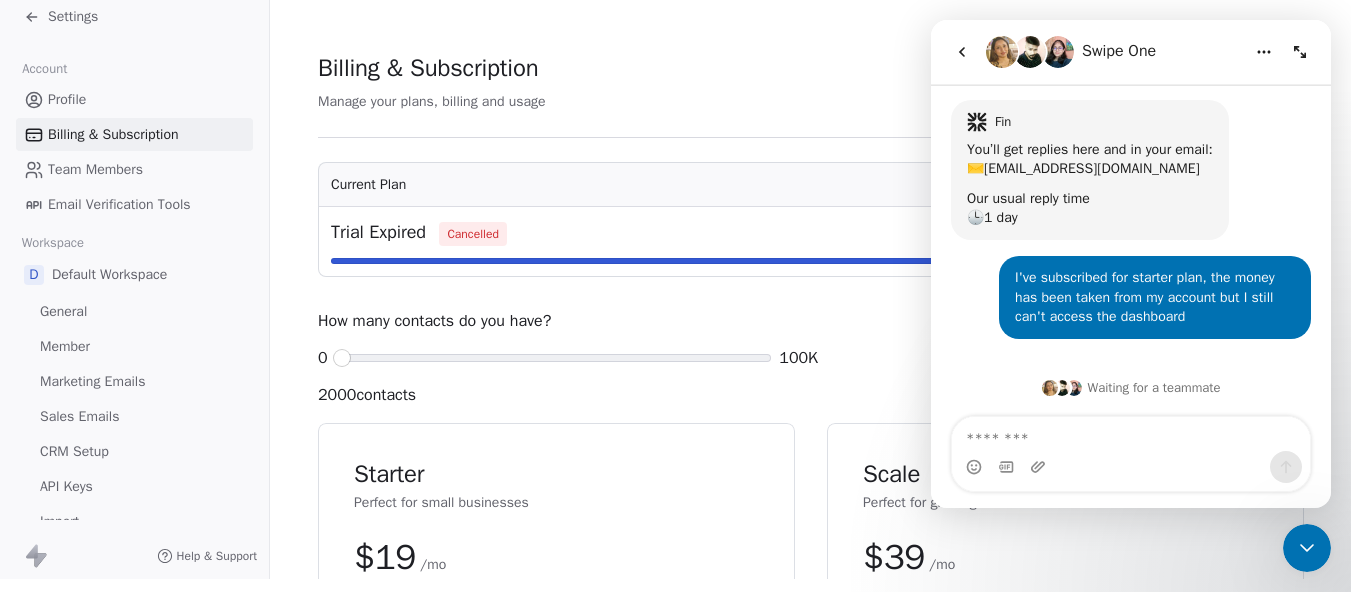 click at bounding box center (1264, 52) 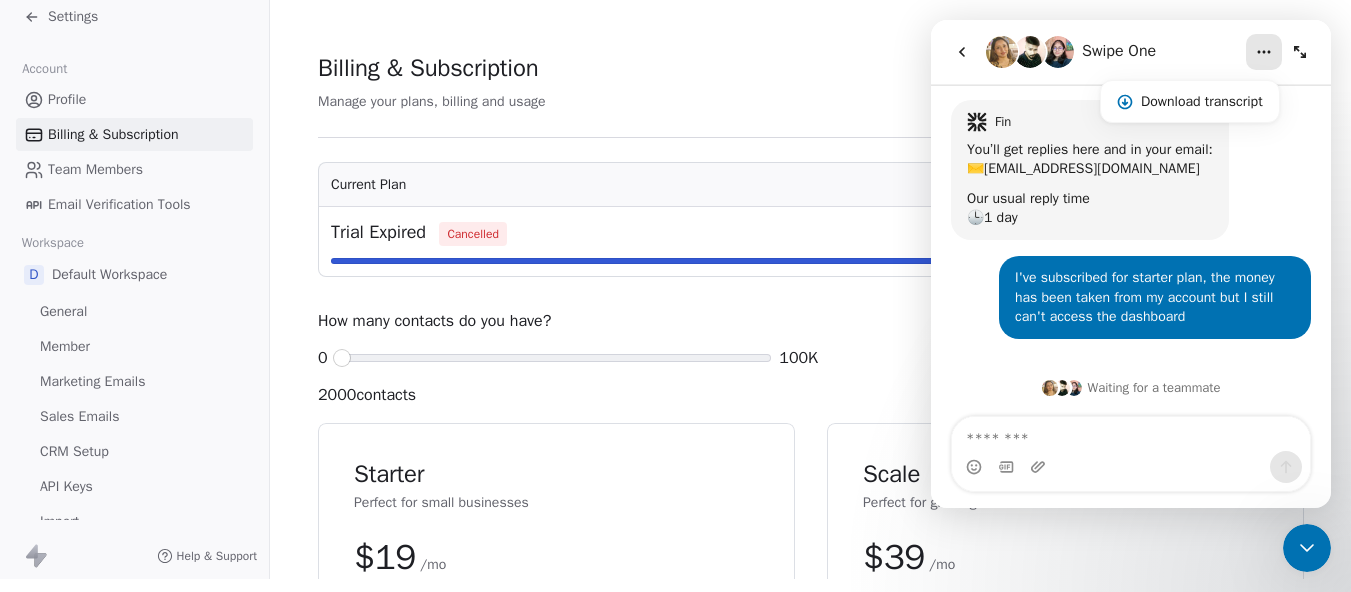 click at bounding box center (1264, 52) 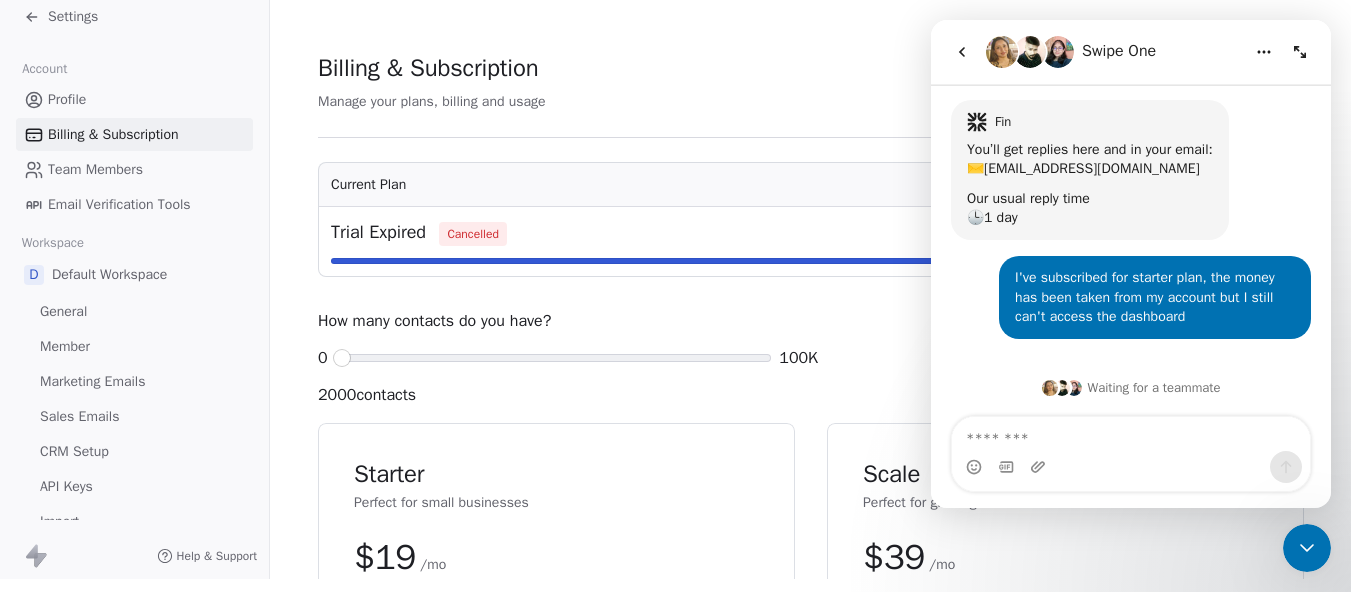 click at bounding box center [1300, 52] 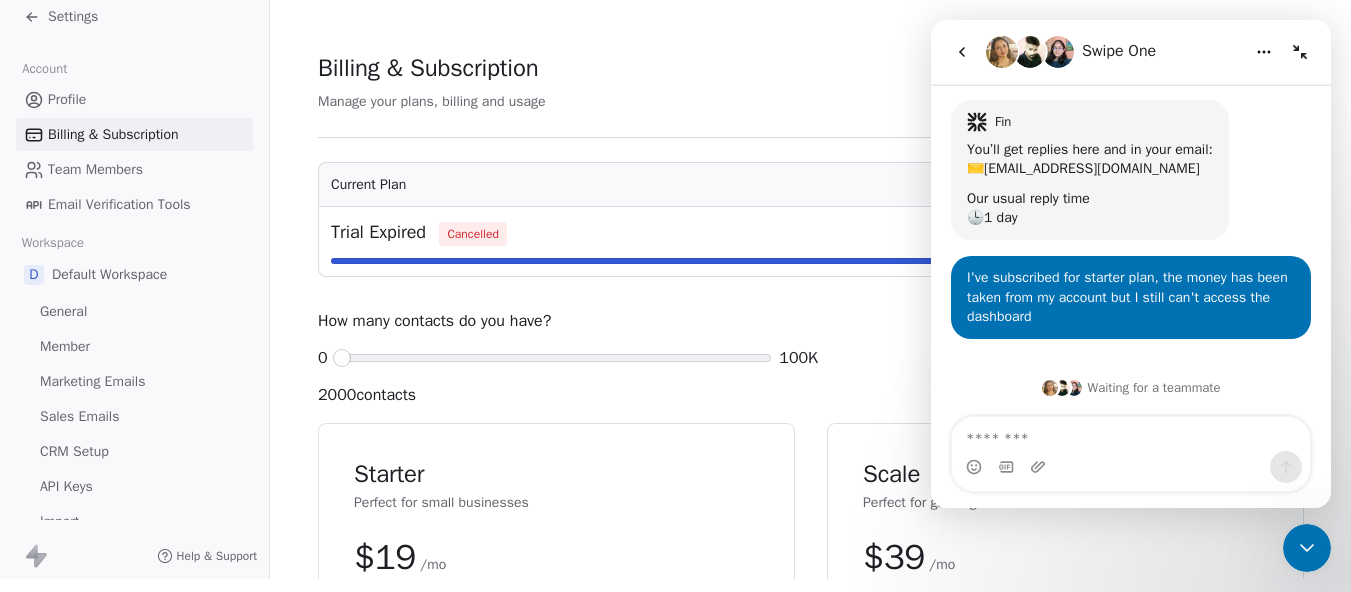 scroll, scrollTop: 86, scrollLeft: 0, axis: vertical 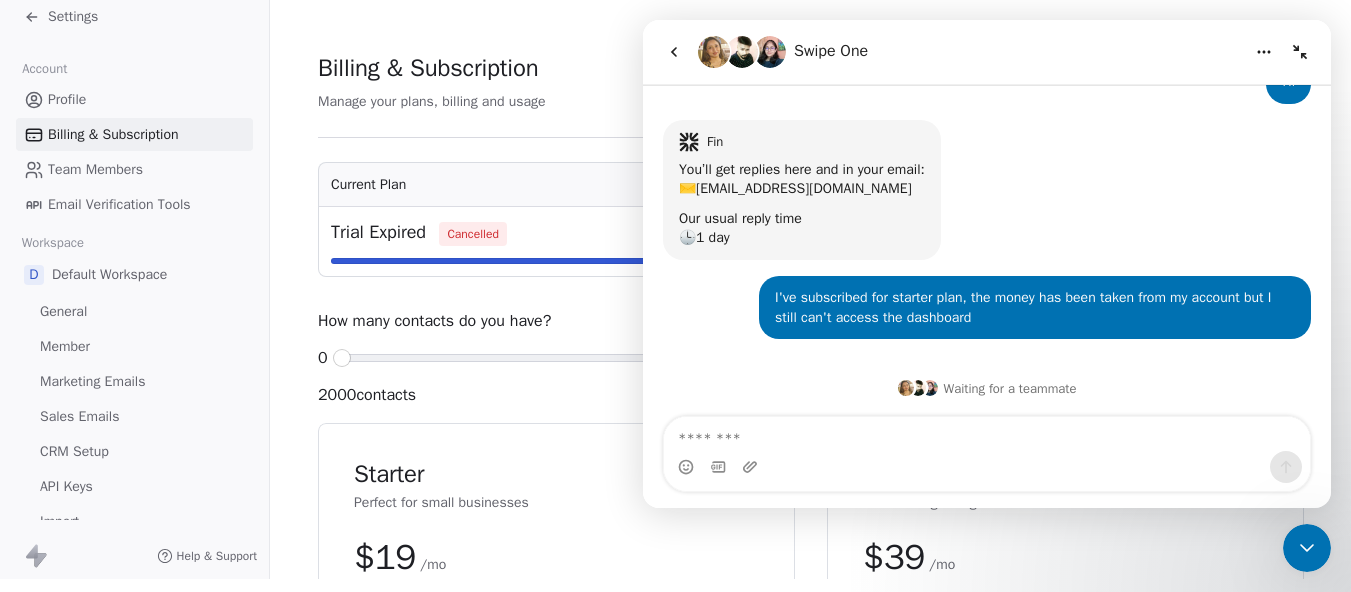 click at bounding box center (1300, 52) 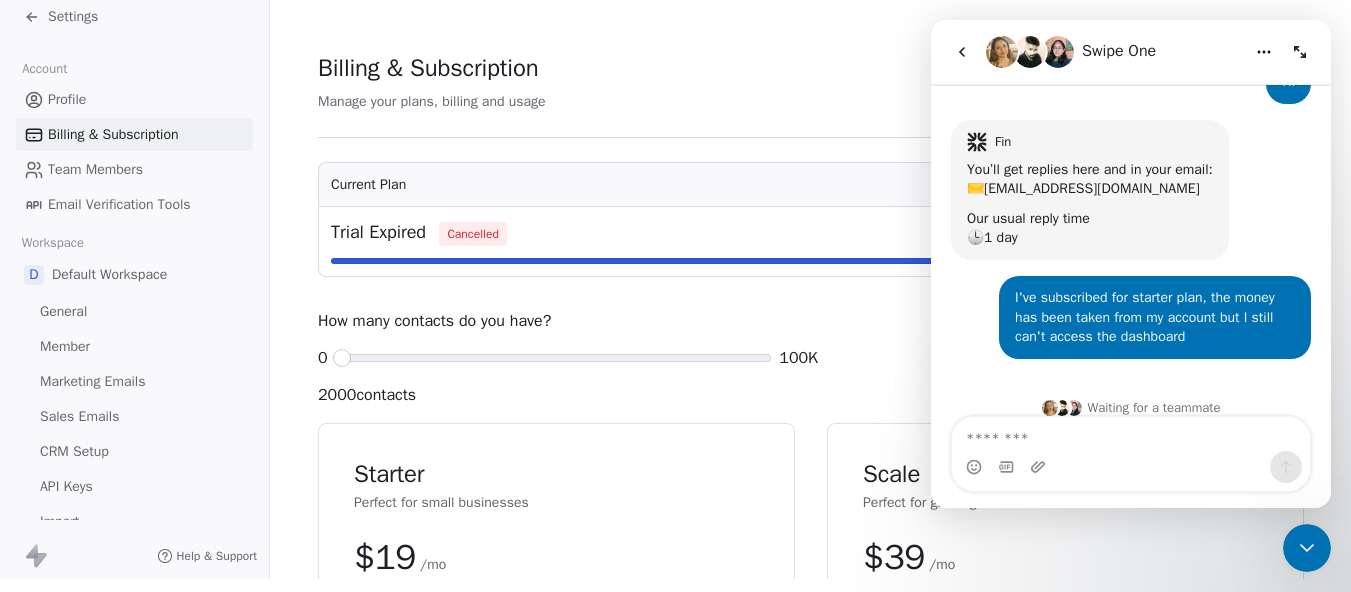 scroll, scrollTop: 106, scrollLeft: 0, axis: vertical 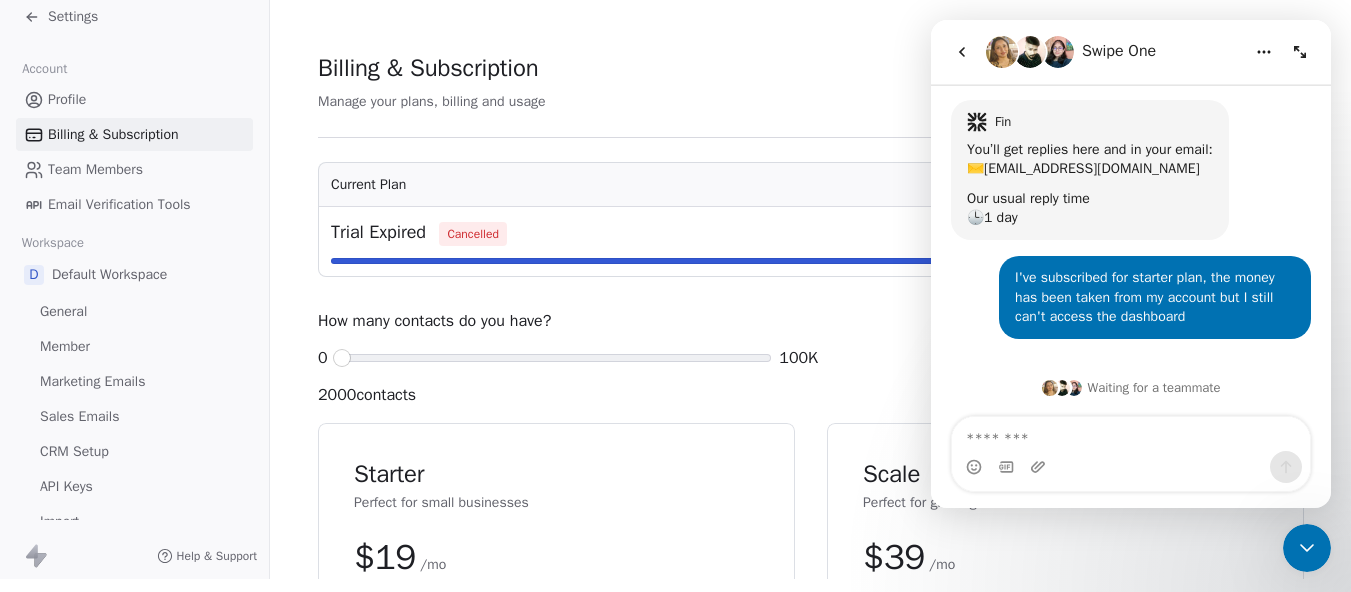 click on "Default Workspace" at bounding box center [109, 275] 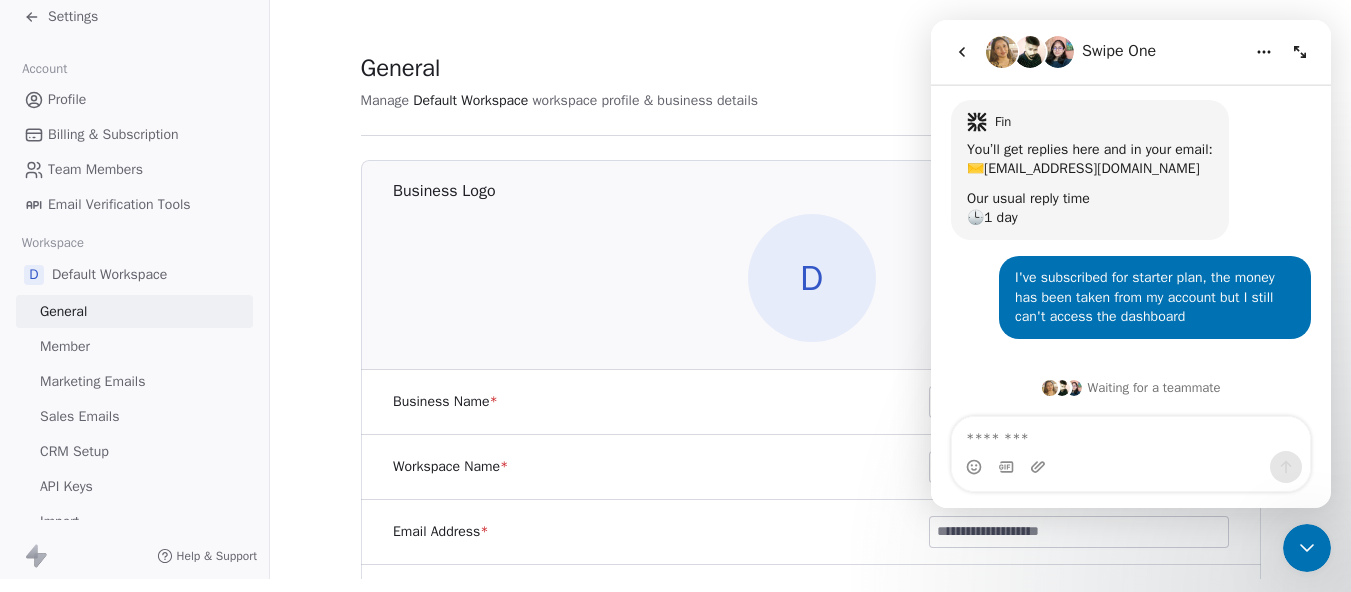 scroll, scrollTop: 0, scrollLeft: 0, axis: both 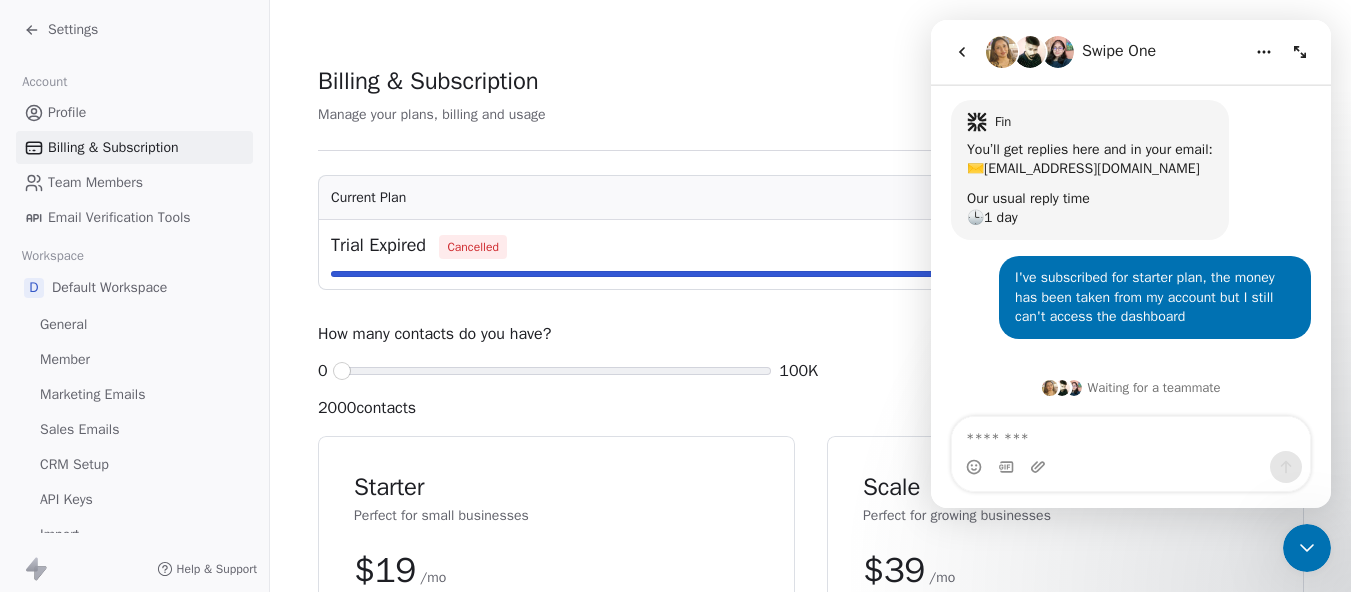 click on "Billing & Subscription" at bounding box center [113, 147] 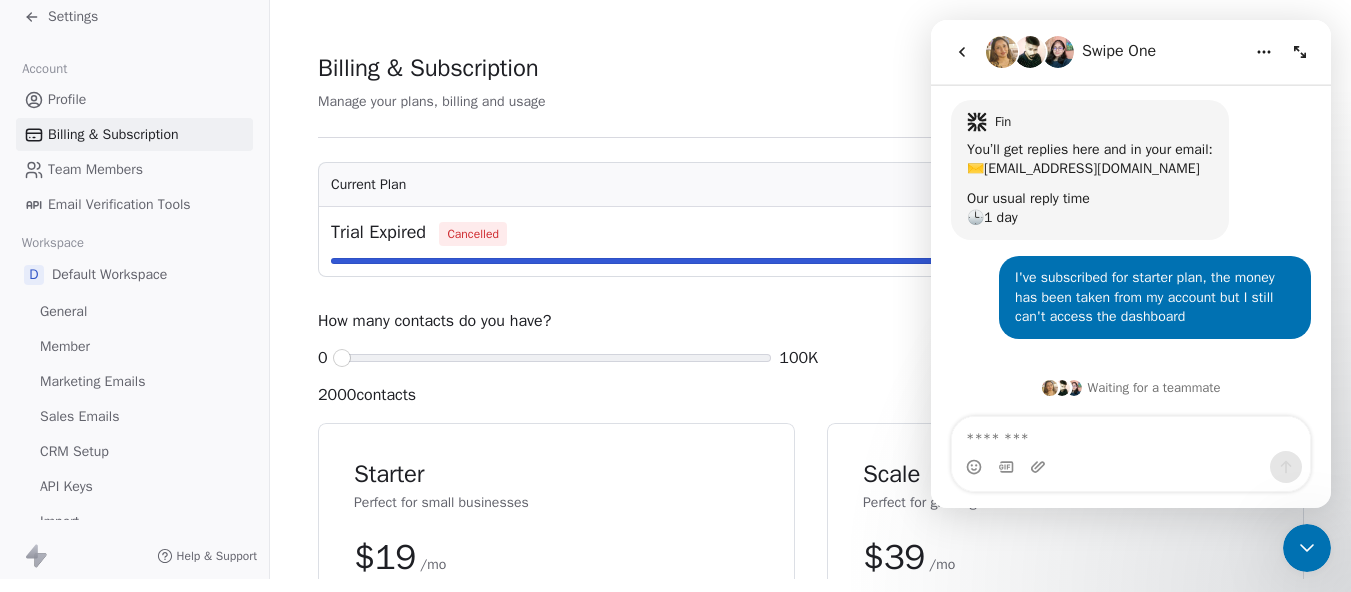 scroll, scrollTop: 0, scrollLeft: 0, axis: both 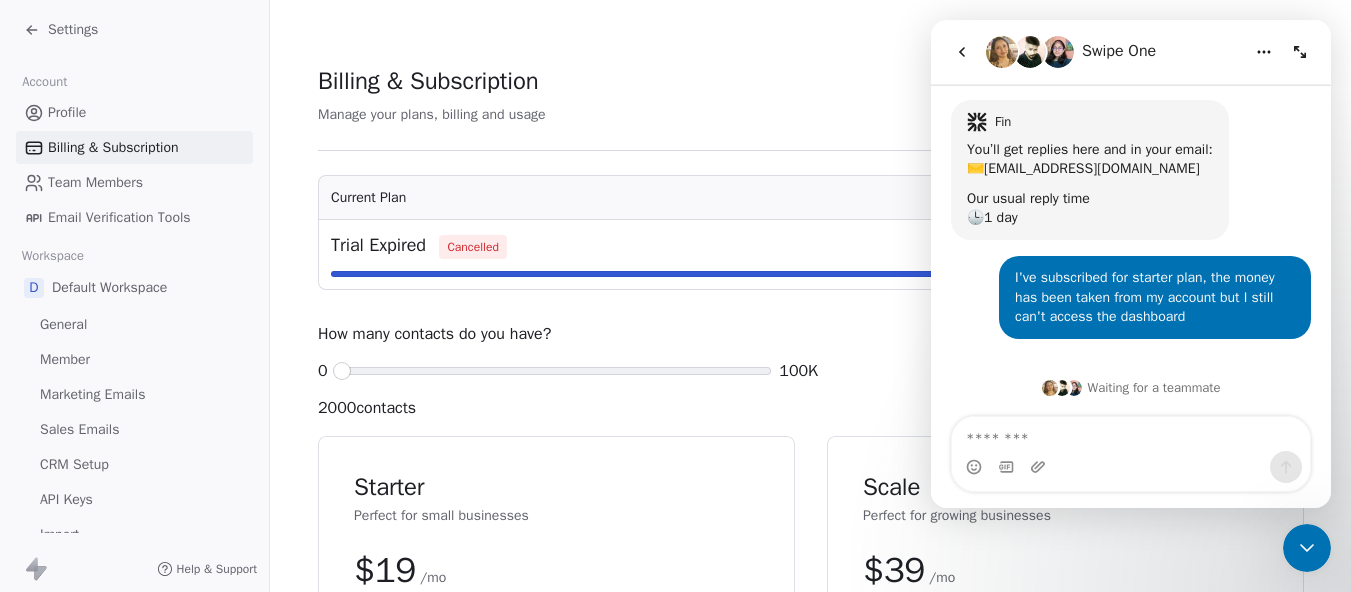 click 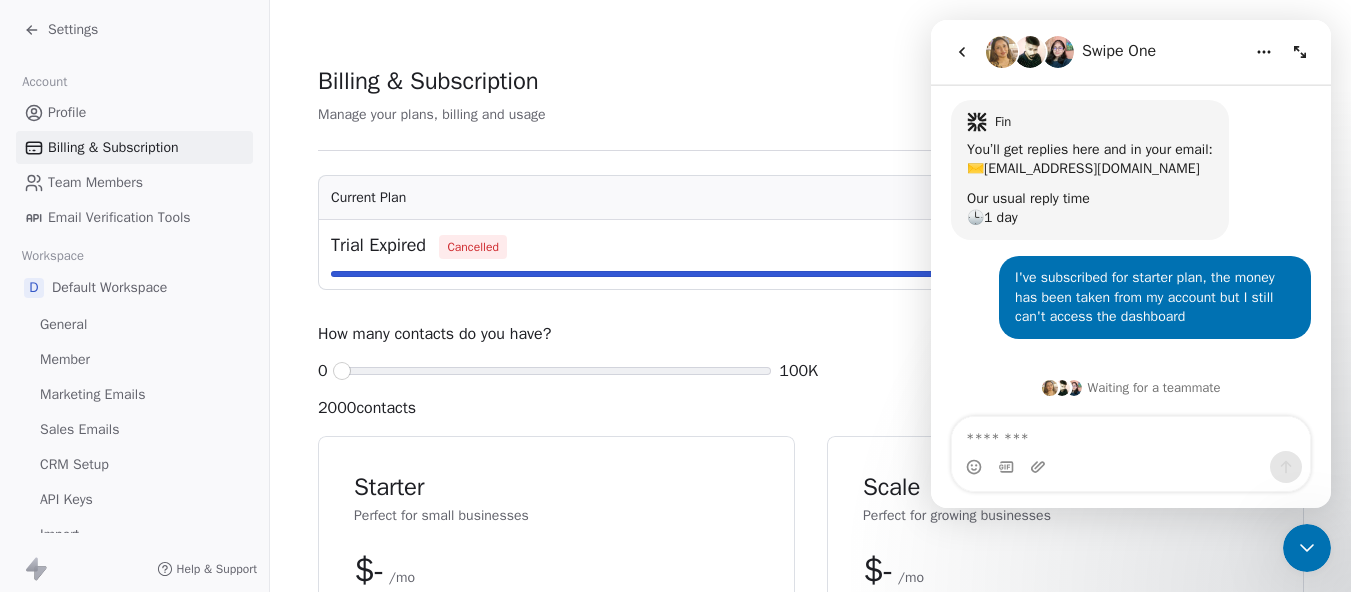 click 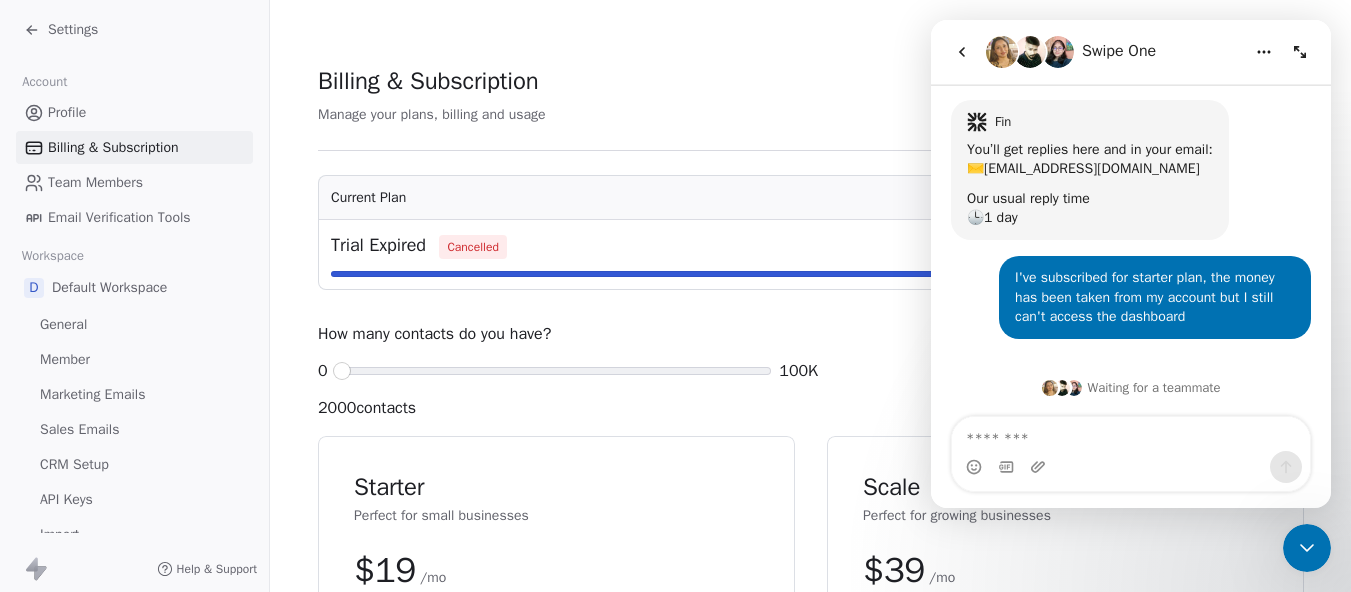 click 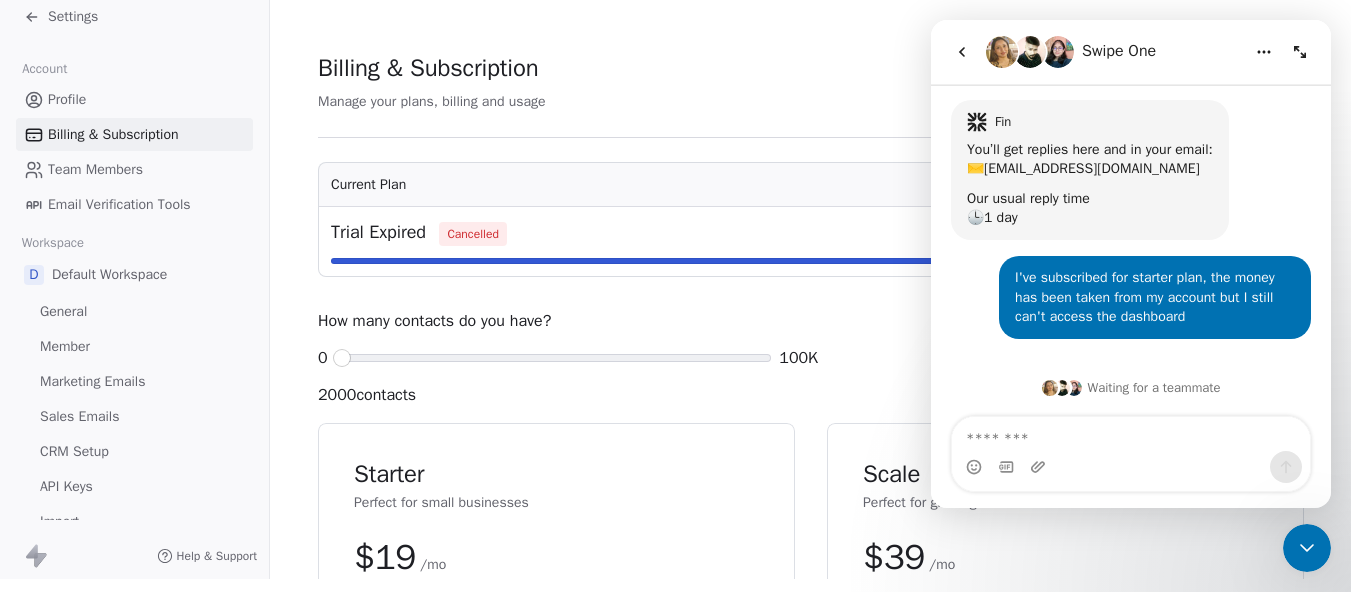 scroll, scrollTop: 0, scrollLeft: 0, axis: both 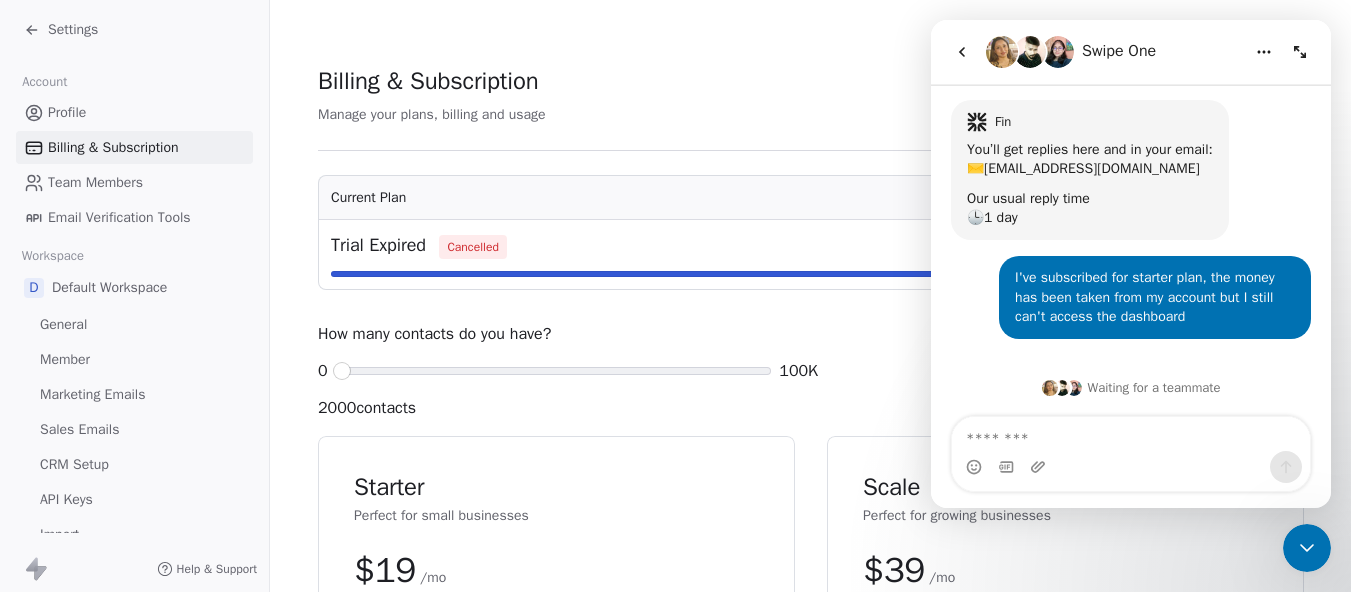 click on "Profile" at bounding box center [67, 112] 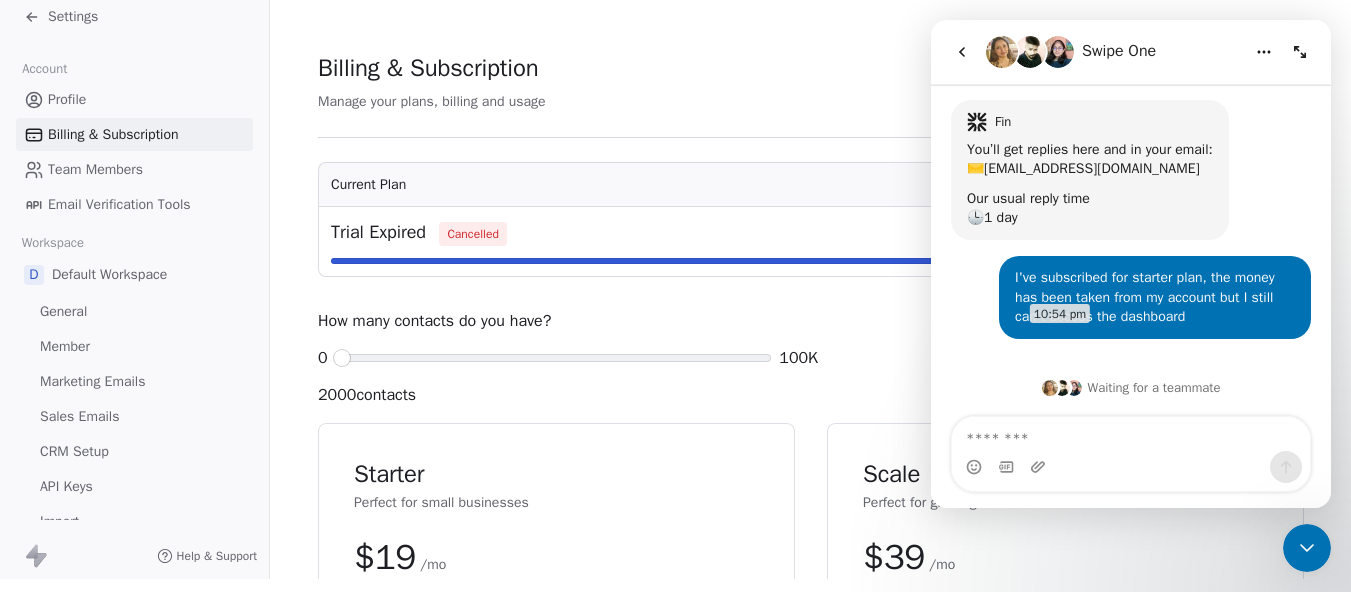 scroll, scrollTop: 0, scrollLeft: 0, axis: both 